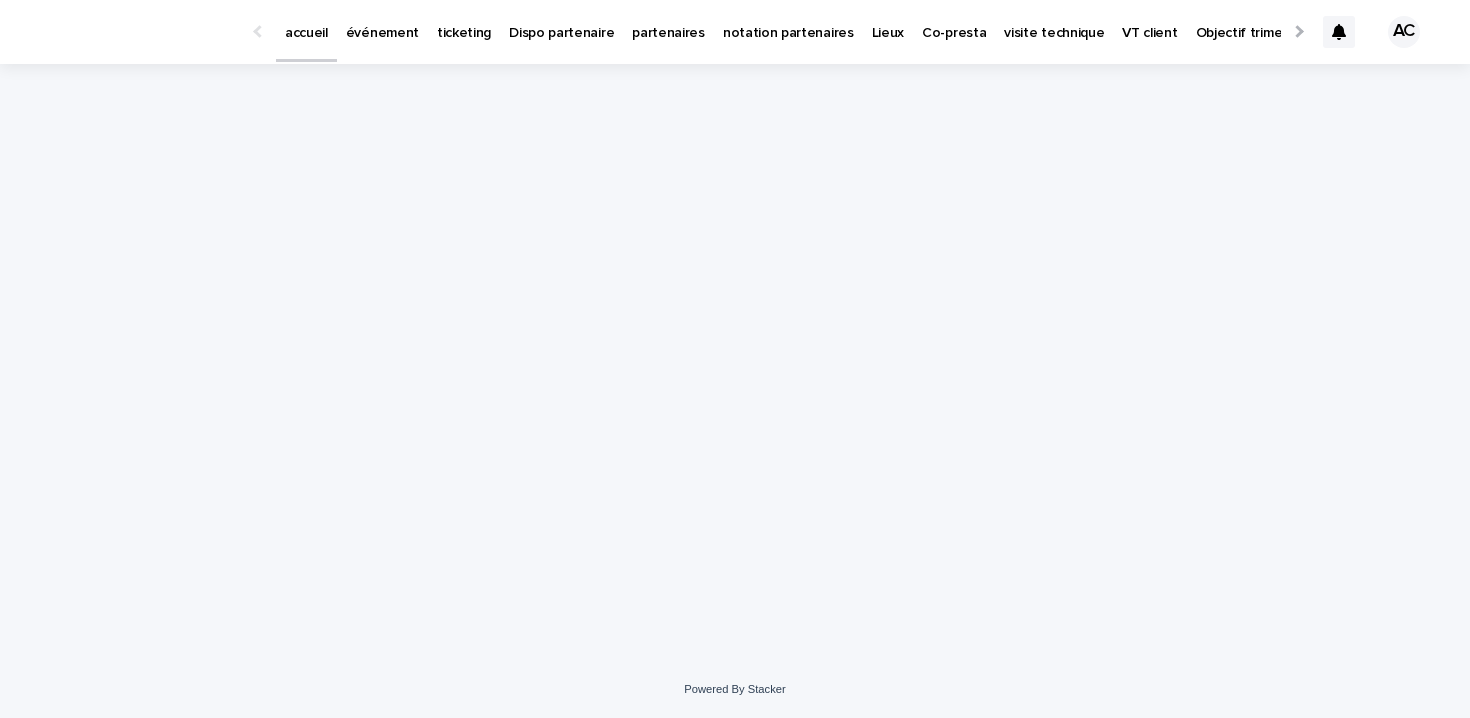 scroll, scrollTop: 0, scrollLeft: 0, axis: both 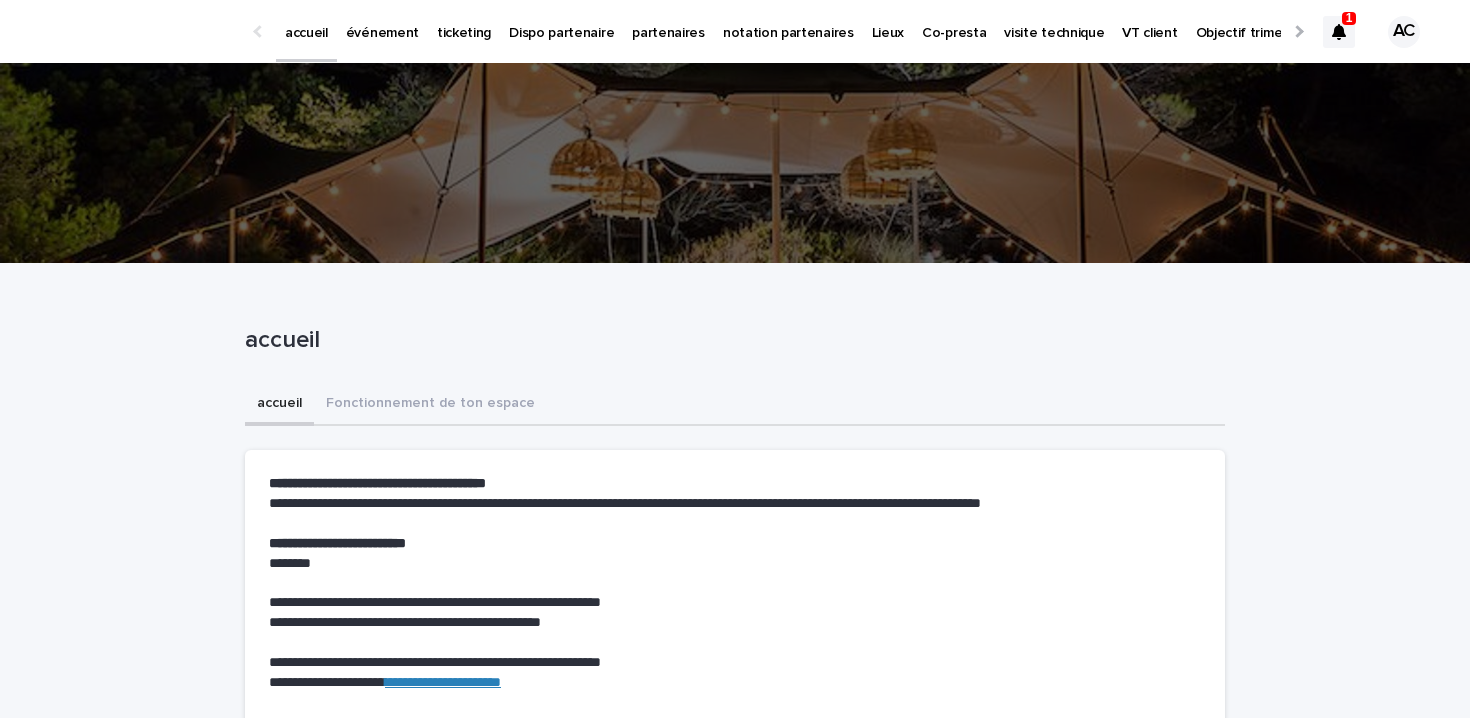 click 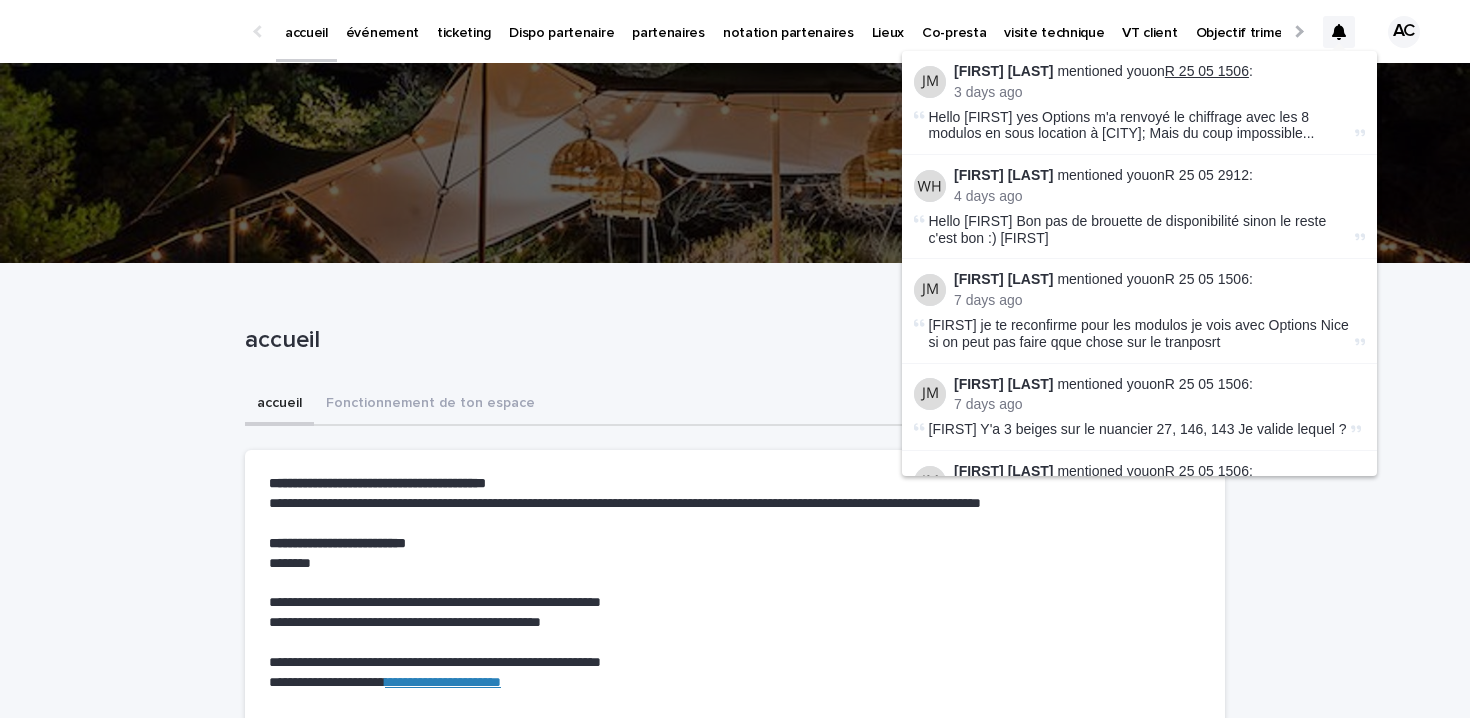 click on "R 25 05 1506" at bounding box center (1207, 71) 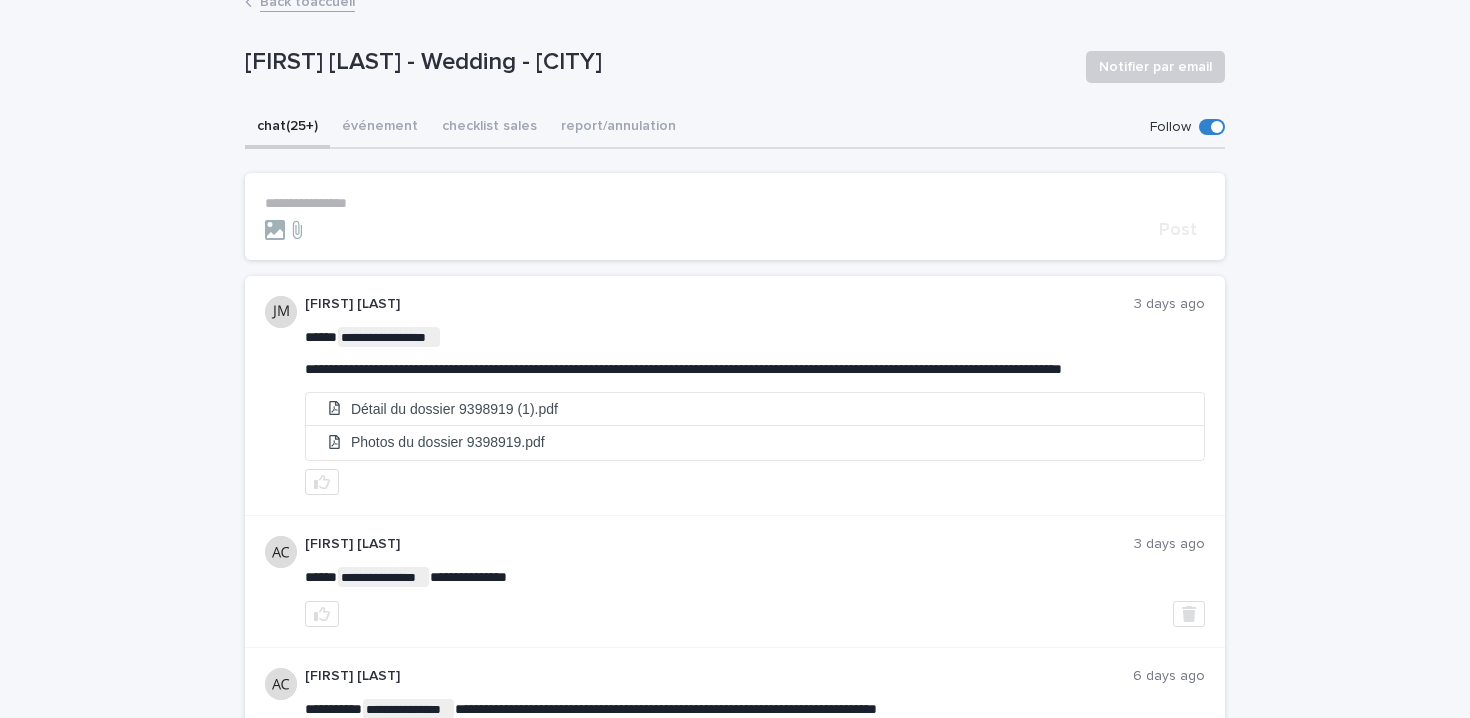 scroll, scrollTop: 127, scrollLeft: 0, axis: vertical 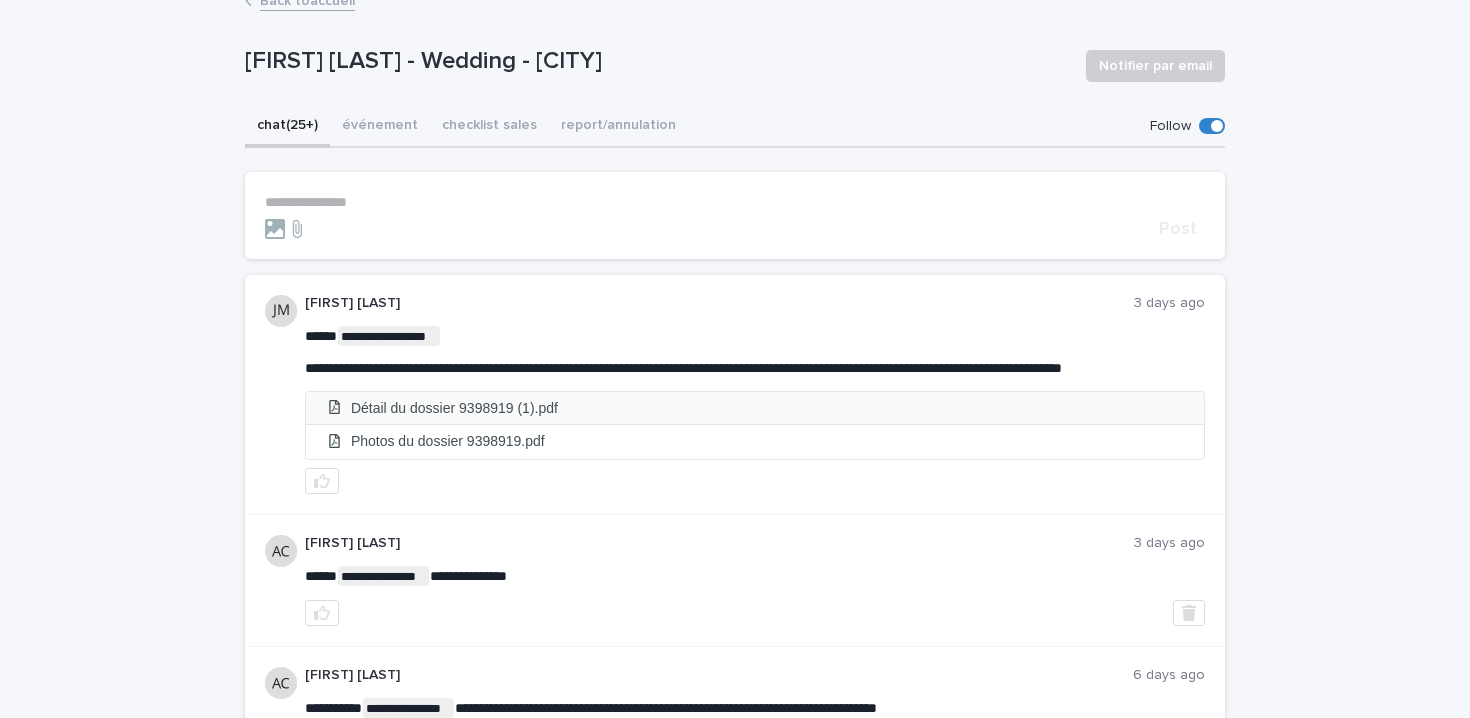 click on "Détail du dossier 9398919 (1).pdf" at bounding box center [755, 408] 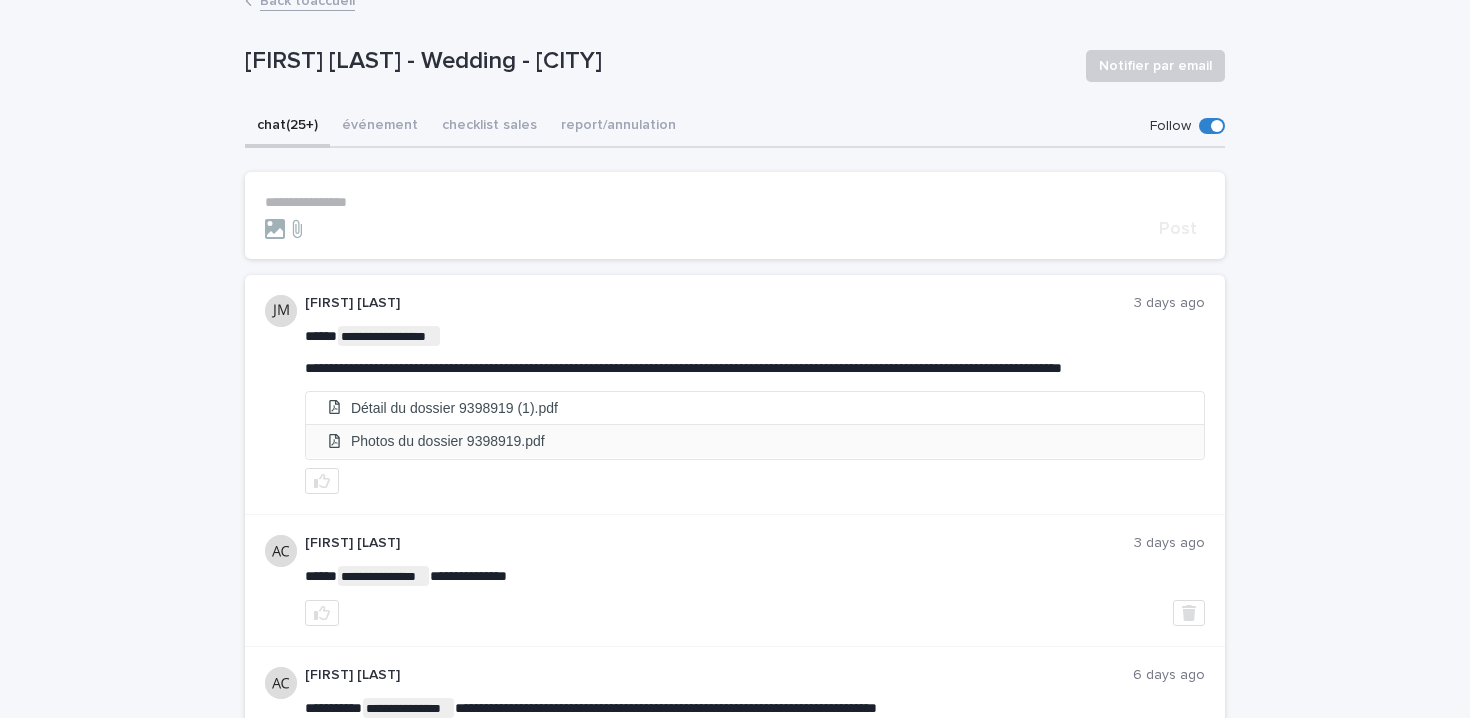 click on "Photos du dossier 9398919.pdf" at bounding box center (755, 441) 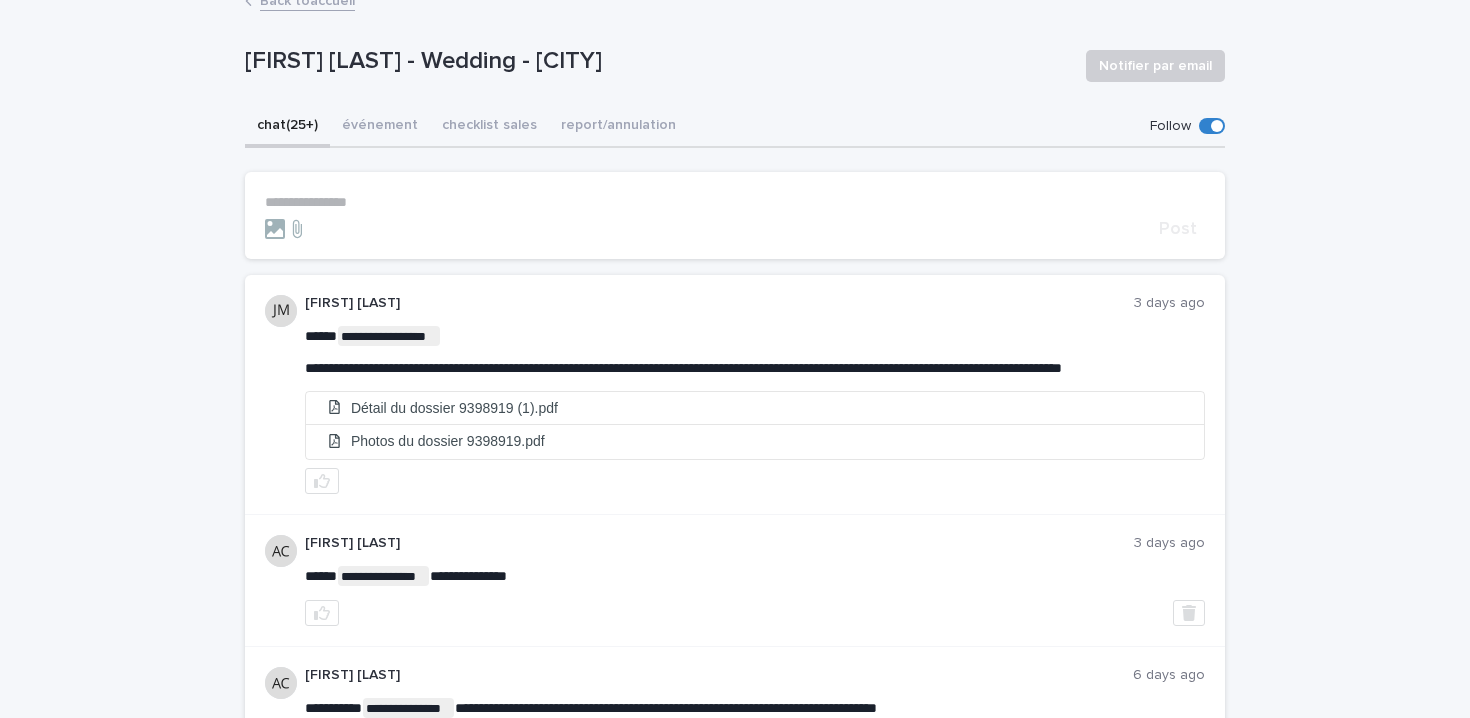 scroll, scrollTop: 0, scrollLeft: 0, axis: both 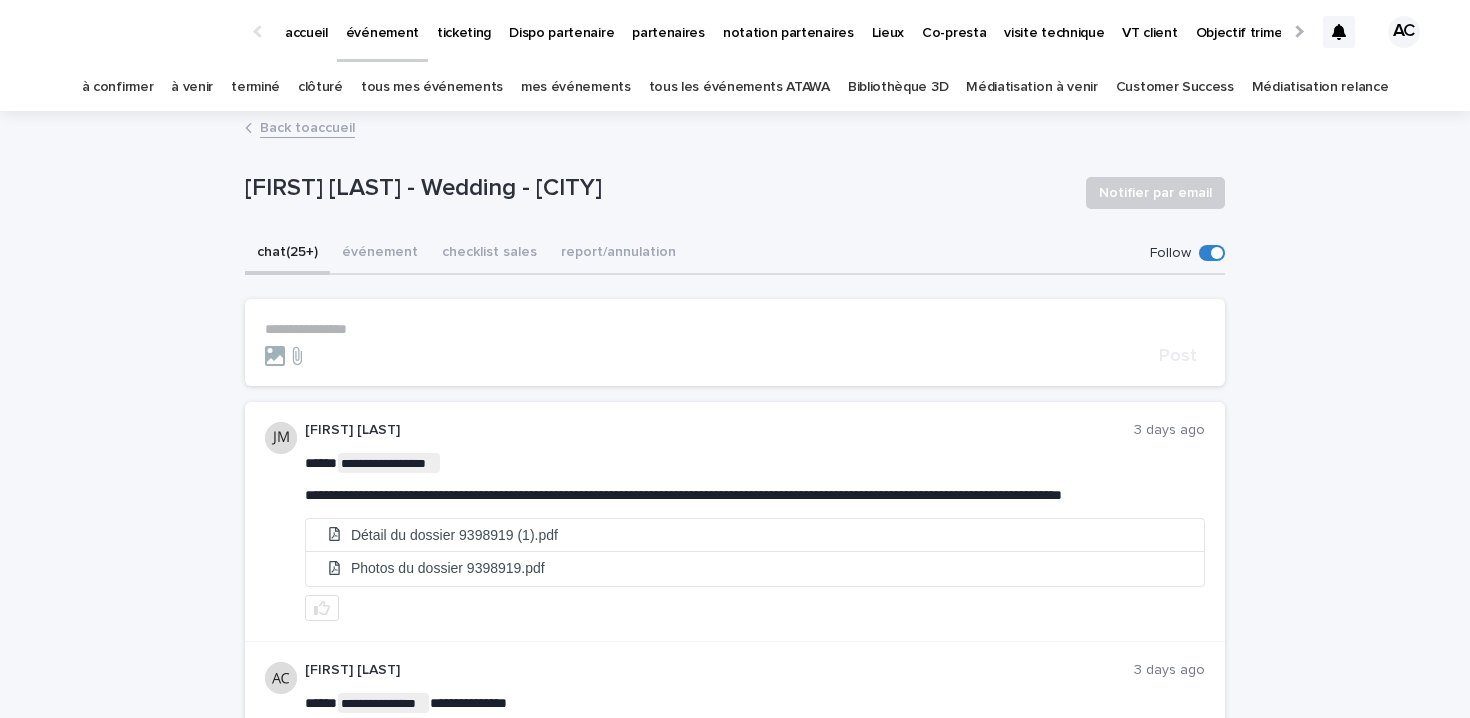 click on "tous les événements ATAWA" at bounding box center [739, 87] 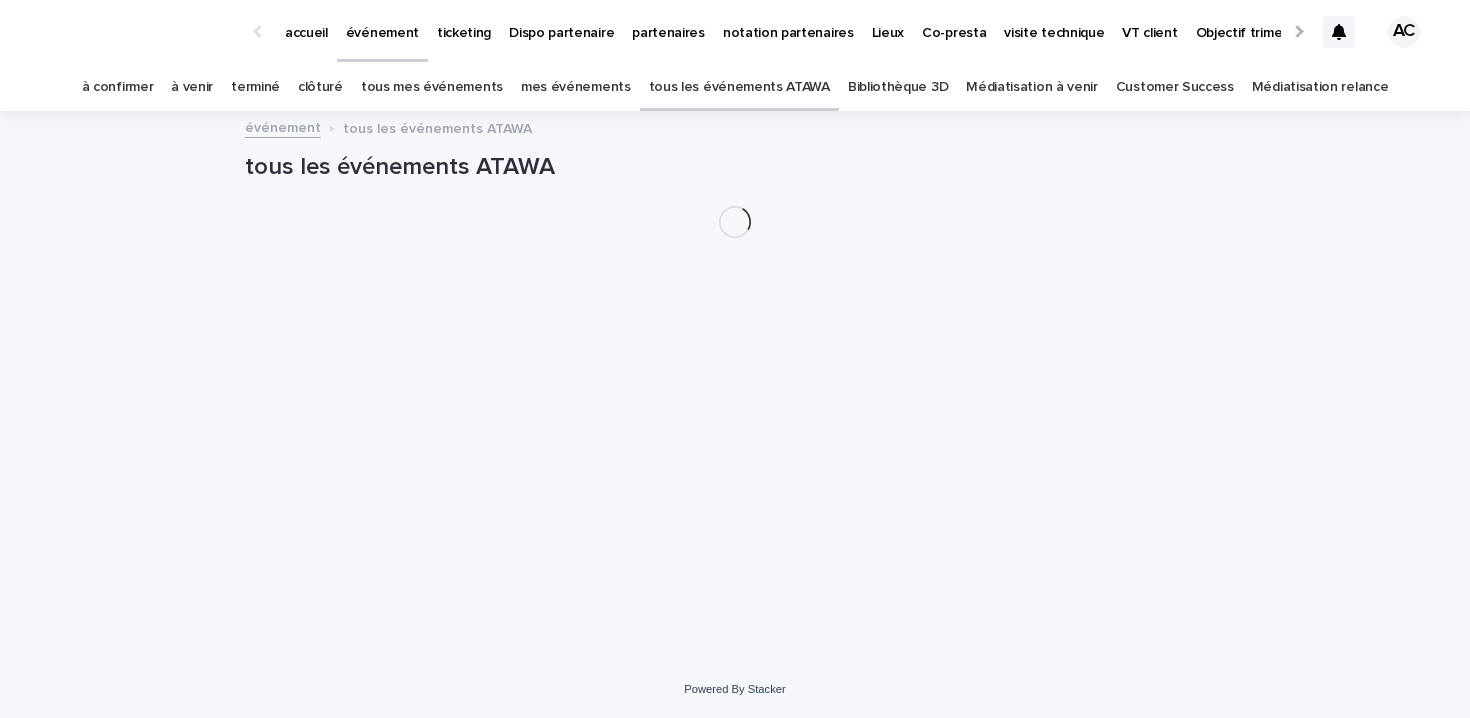 click on "tous les événements ATAWA" at bounding box center [739, 87] 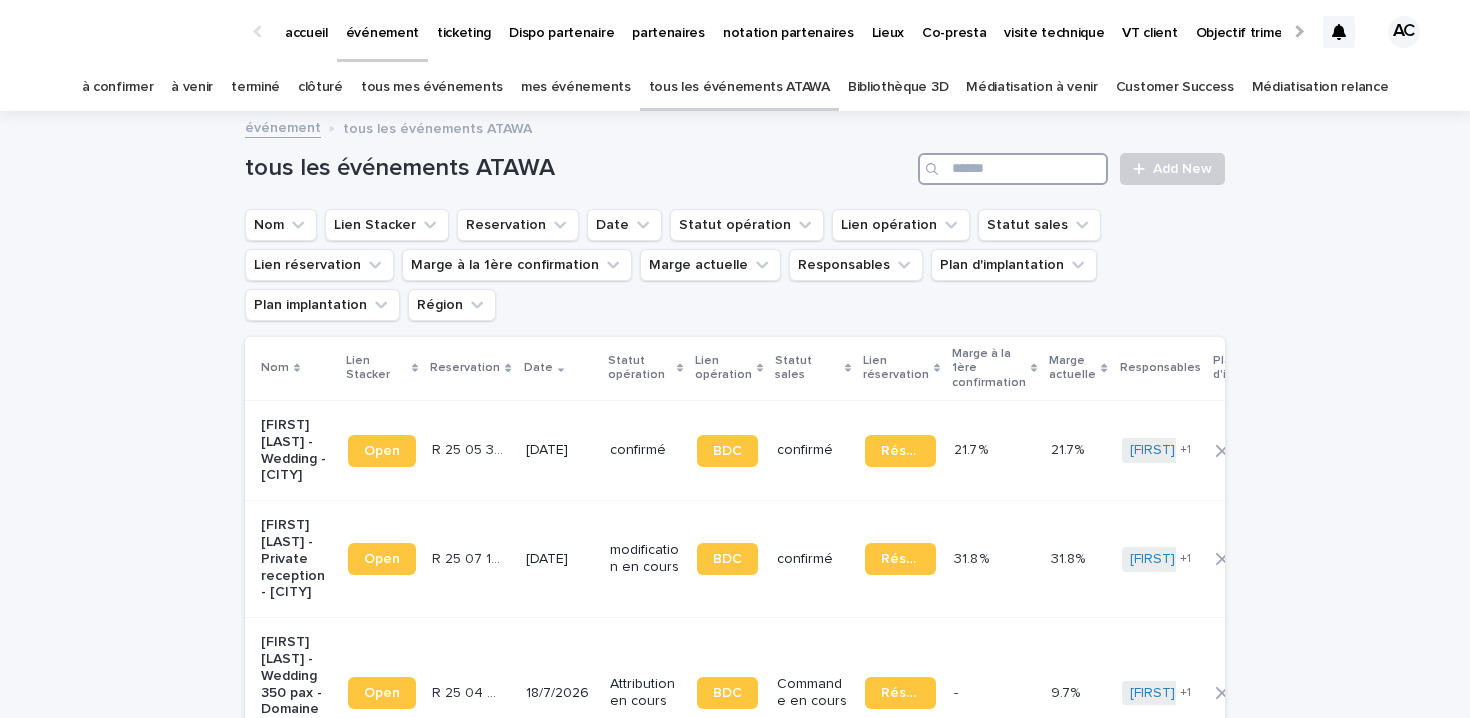 click at bounding box center (1013, 169) 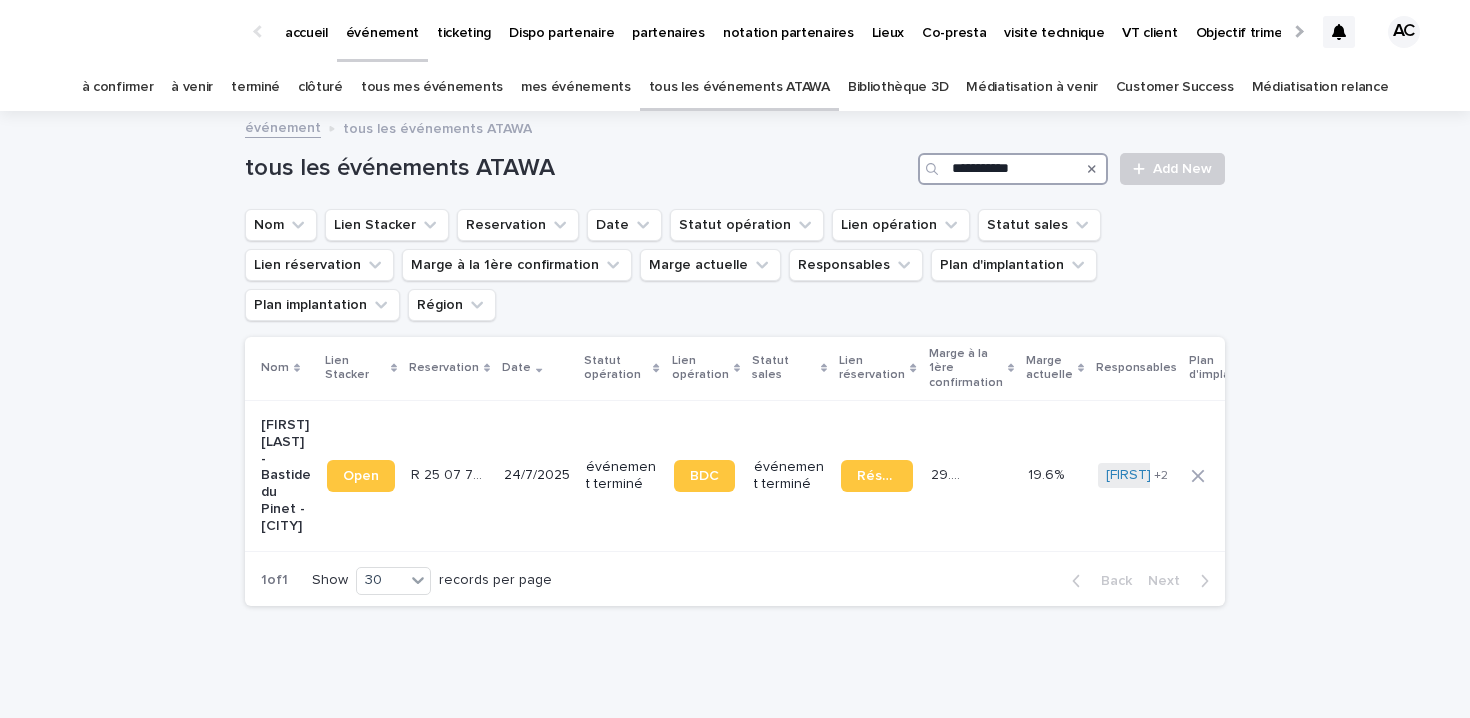 type on "**********" 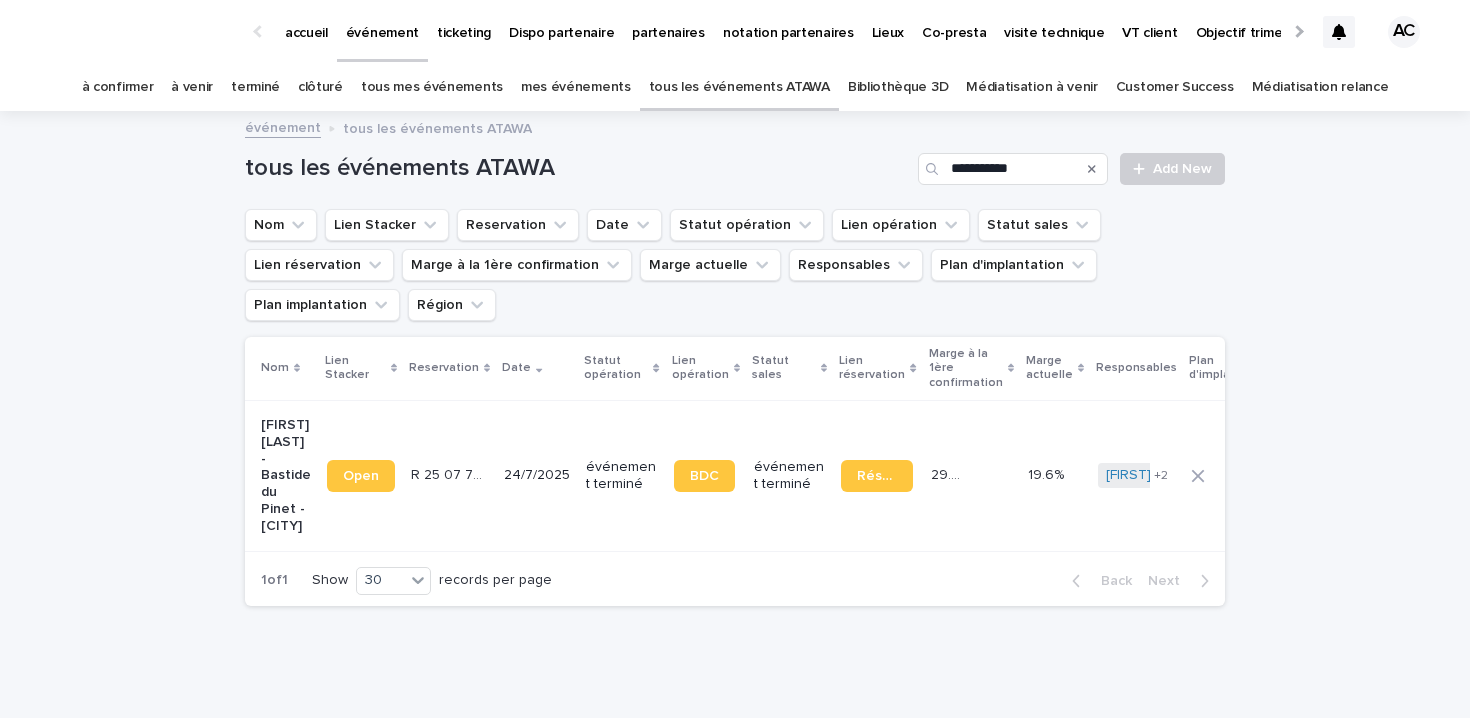 click on "événement terminé" at bounding box center (789, 476) 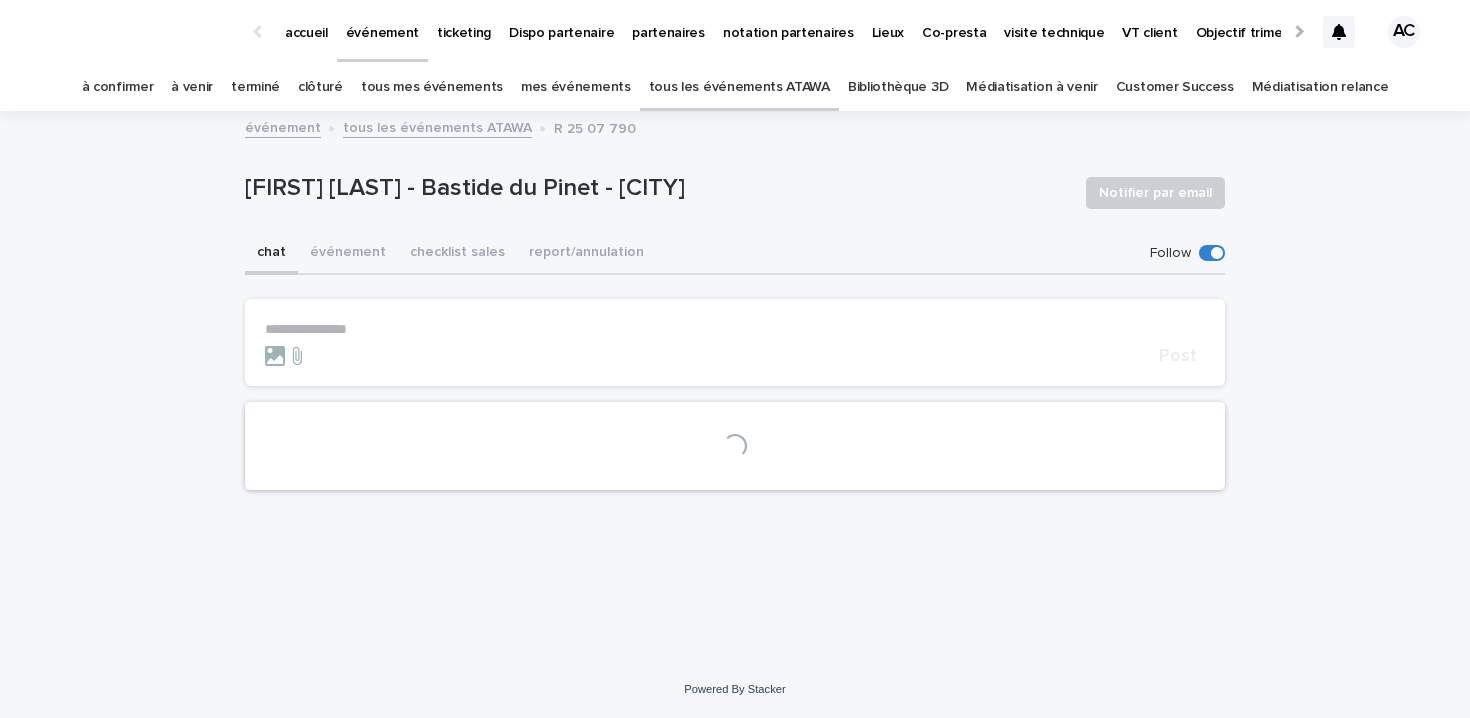 click on "**********" at bounding box center [735, 329] 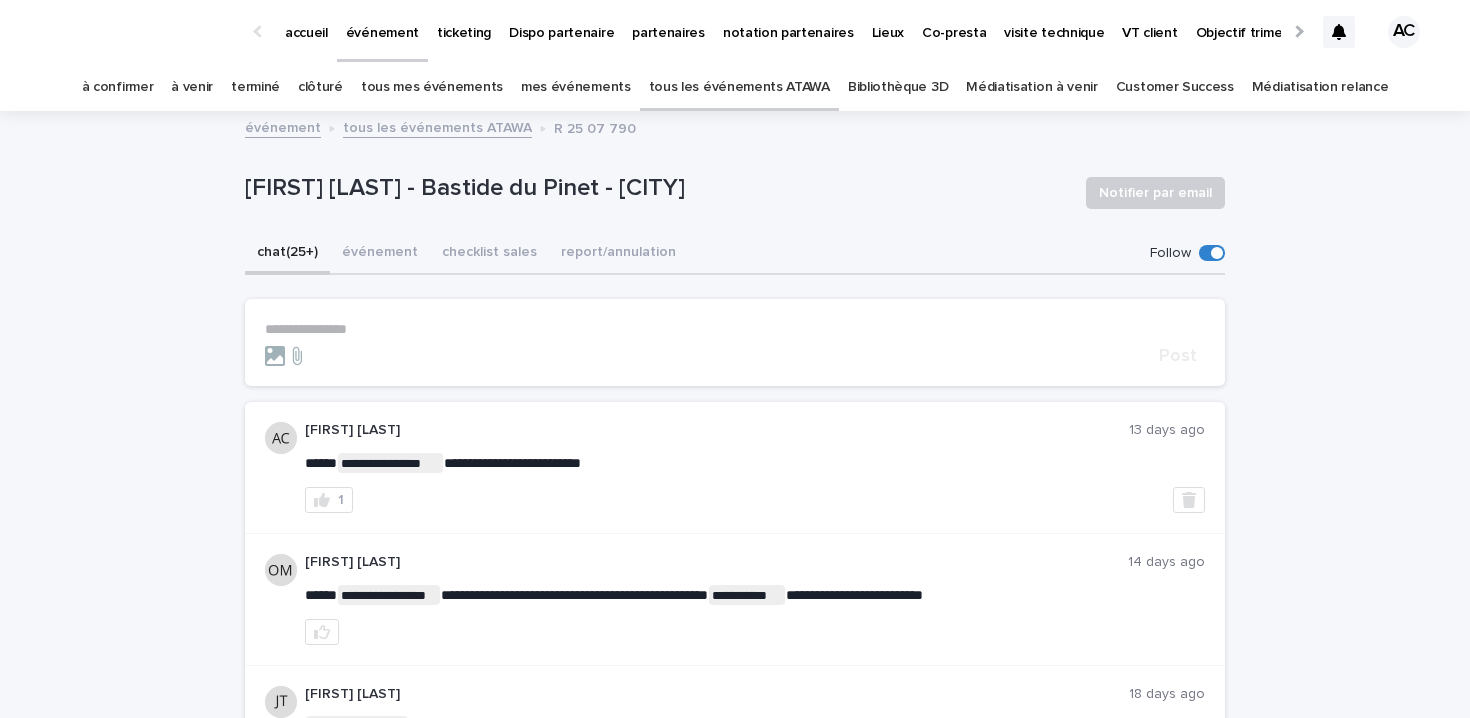 type 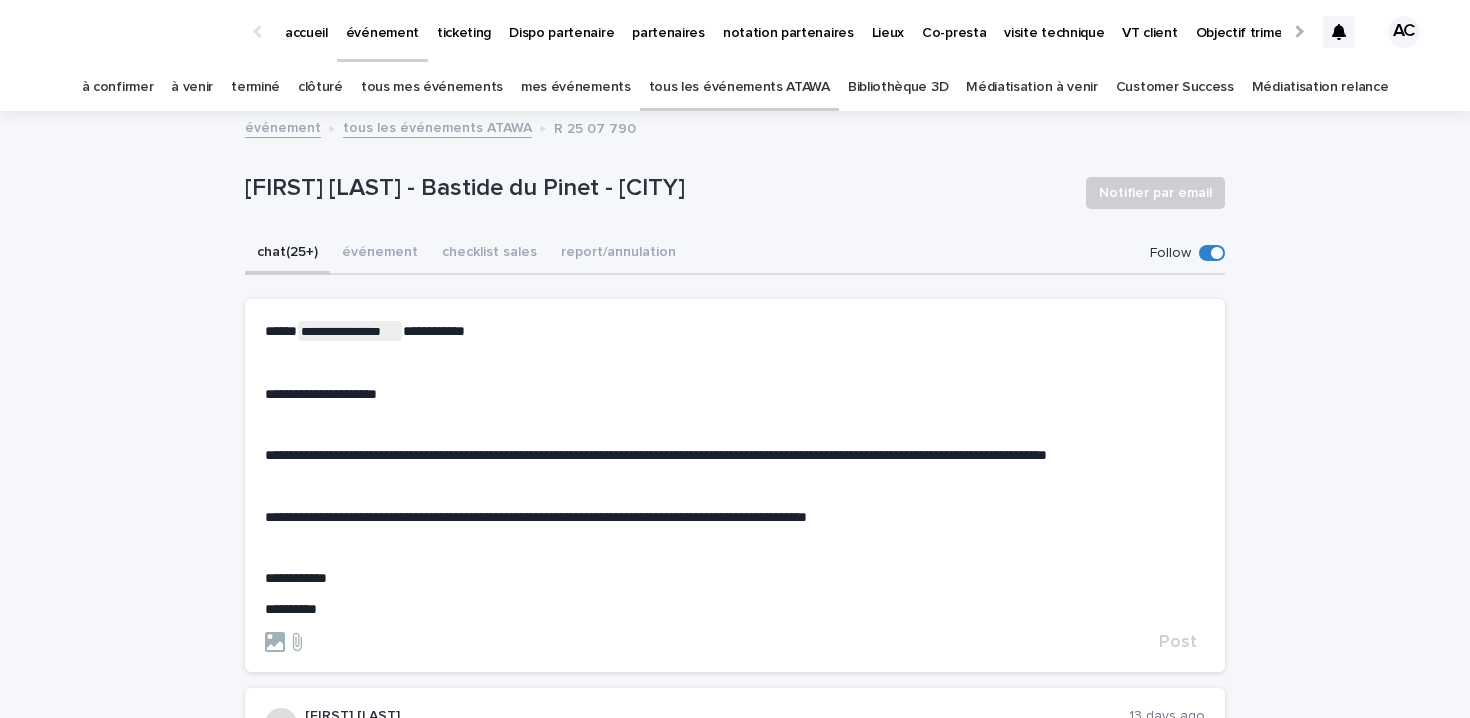 click on "**********" at bounding box center [350, 331] 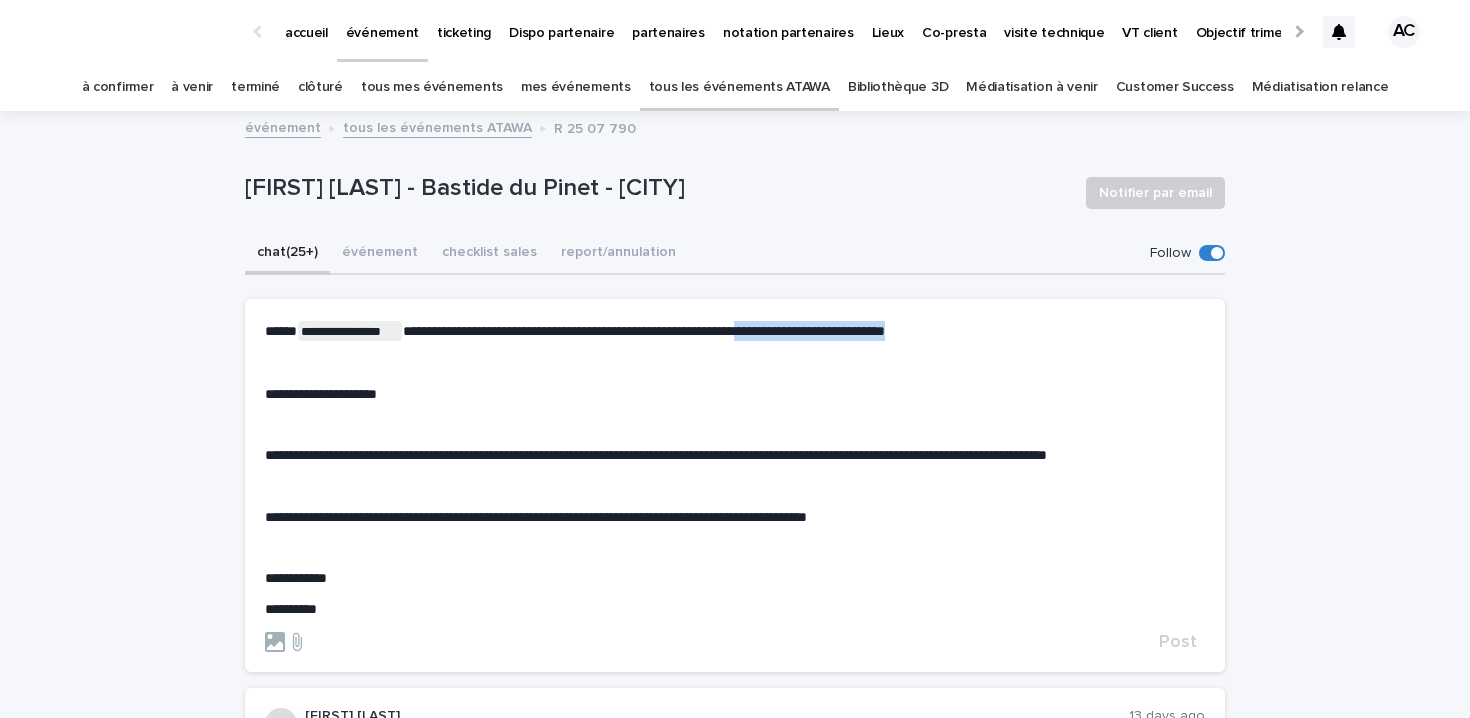 drag, startPoint x: 805, startPoint y: 331, endPoint x: 1073, endPoint y: 331, distance: 268 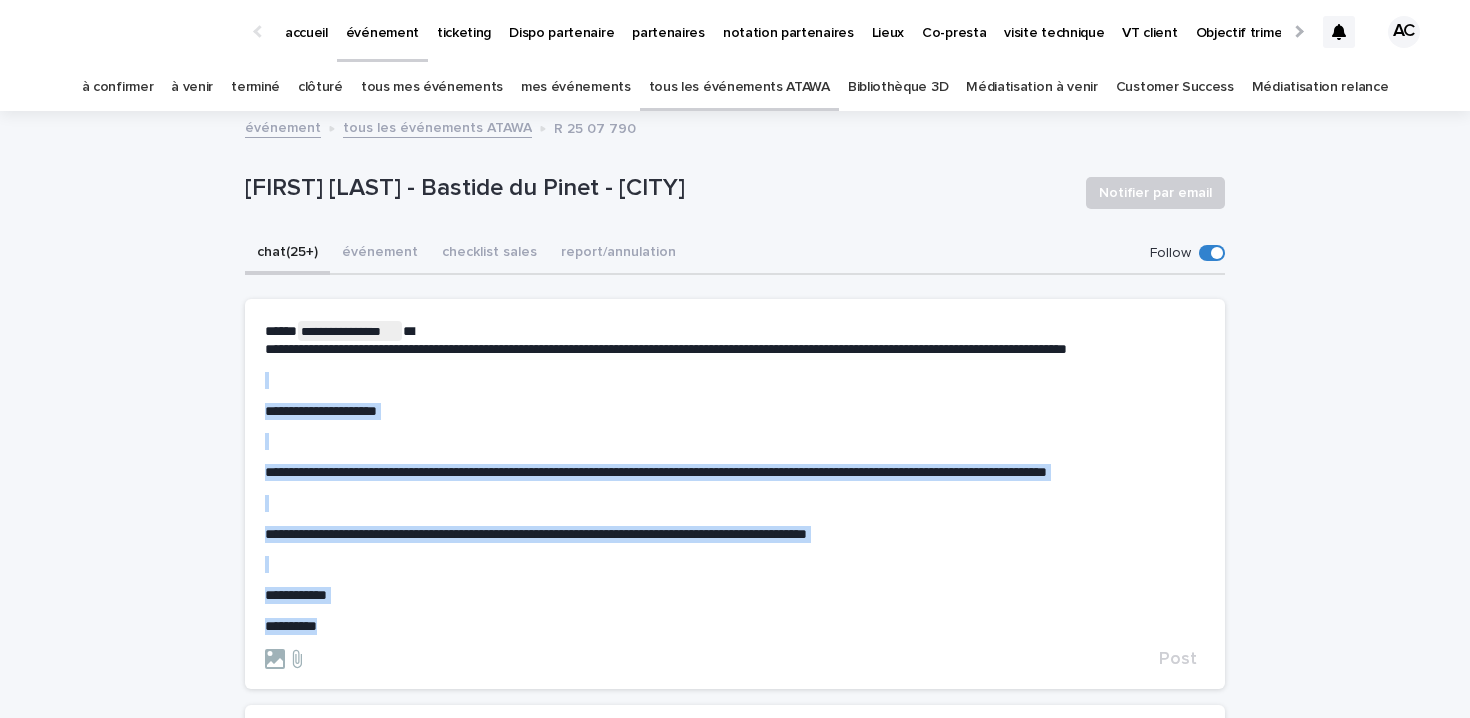 drag, startPoint x: 372, startPoint y: 385, endPoint x: 428, endPoint y: 672, distance: 292.41238 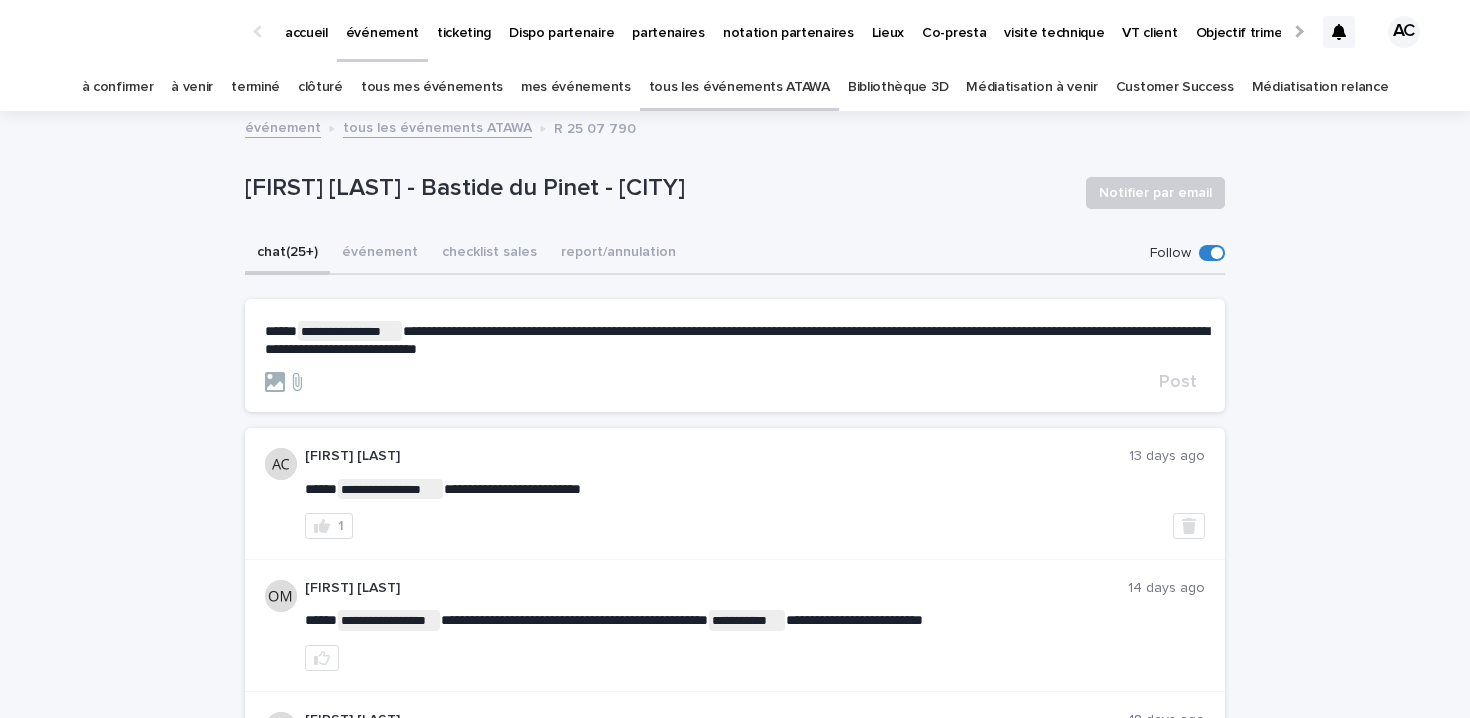 click on "**********" at bounding box center (737, 340) 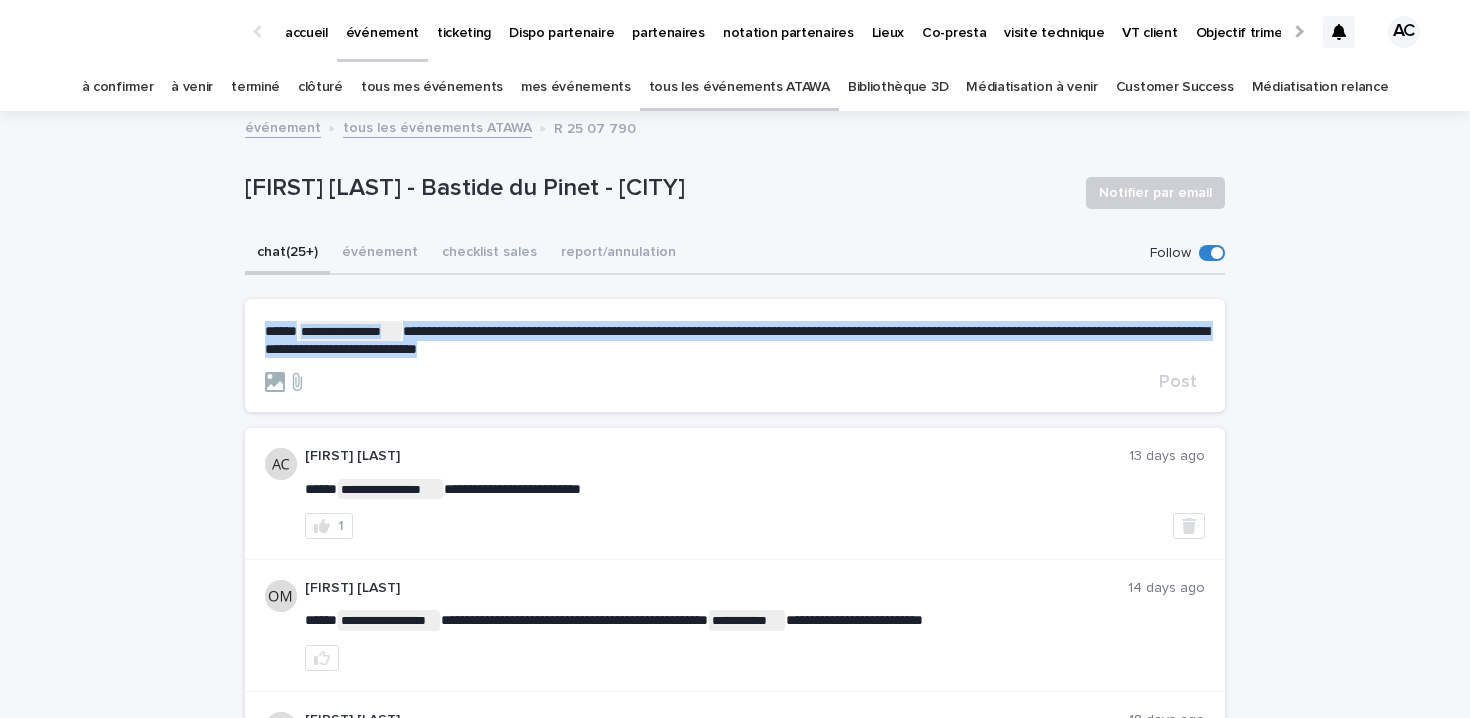 drag, startPoint x: 625, startPoint y: 342, endPoint x: 598, endPoint y: 345, distance: 27.166155 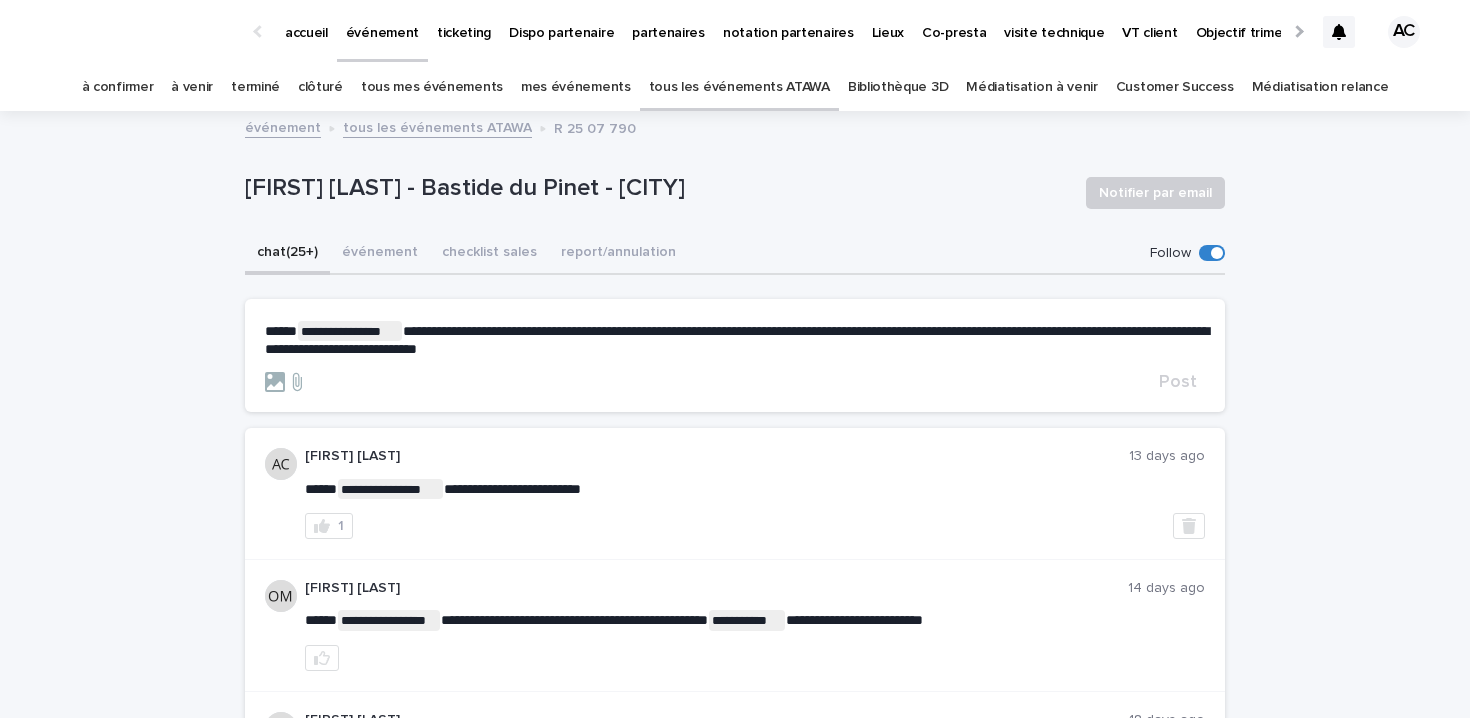 click on "**********" at bounding box center (735, 339) 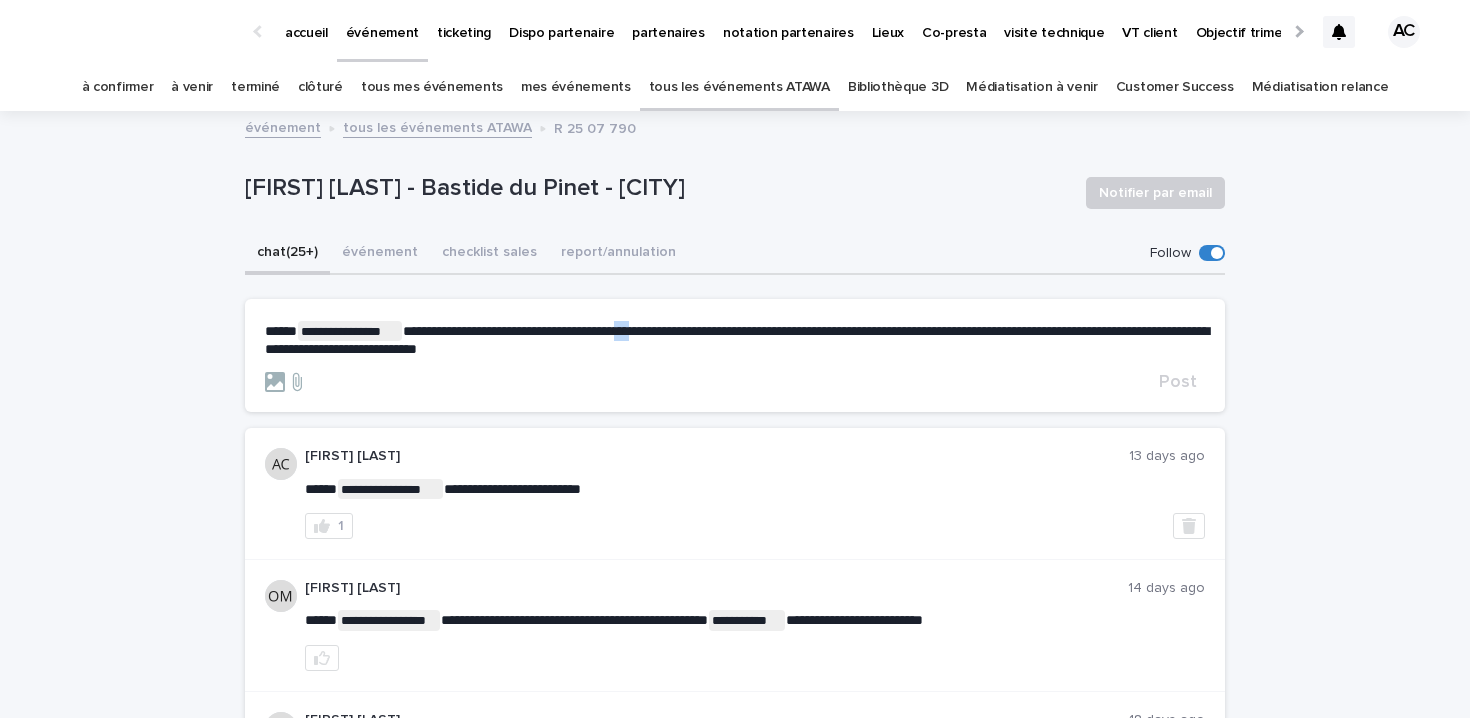 click on "**********" at bounding box center (735, 339) 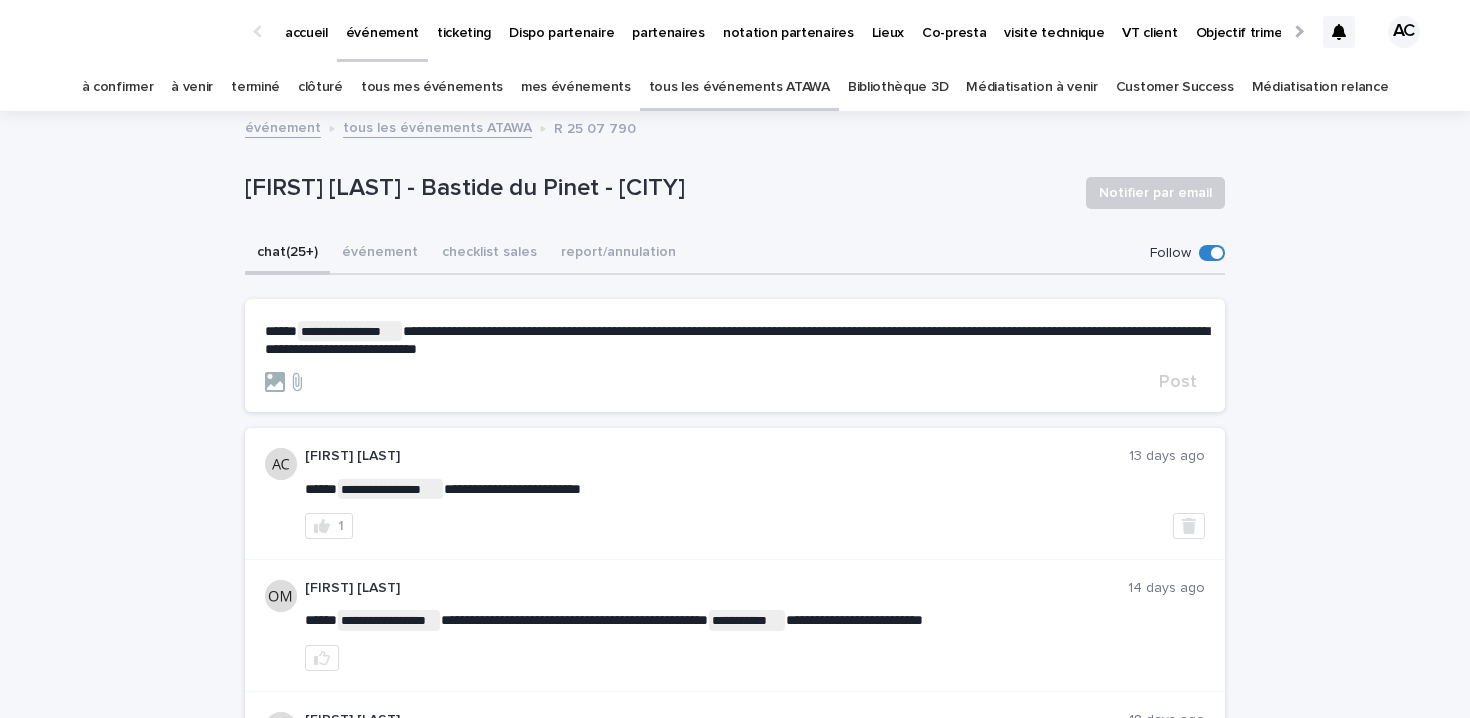 click on "**********" at bounding box center (735, 339) 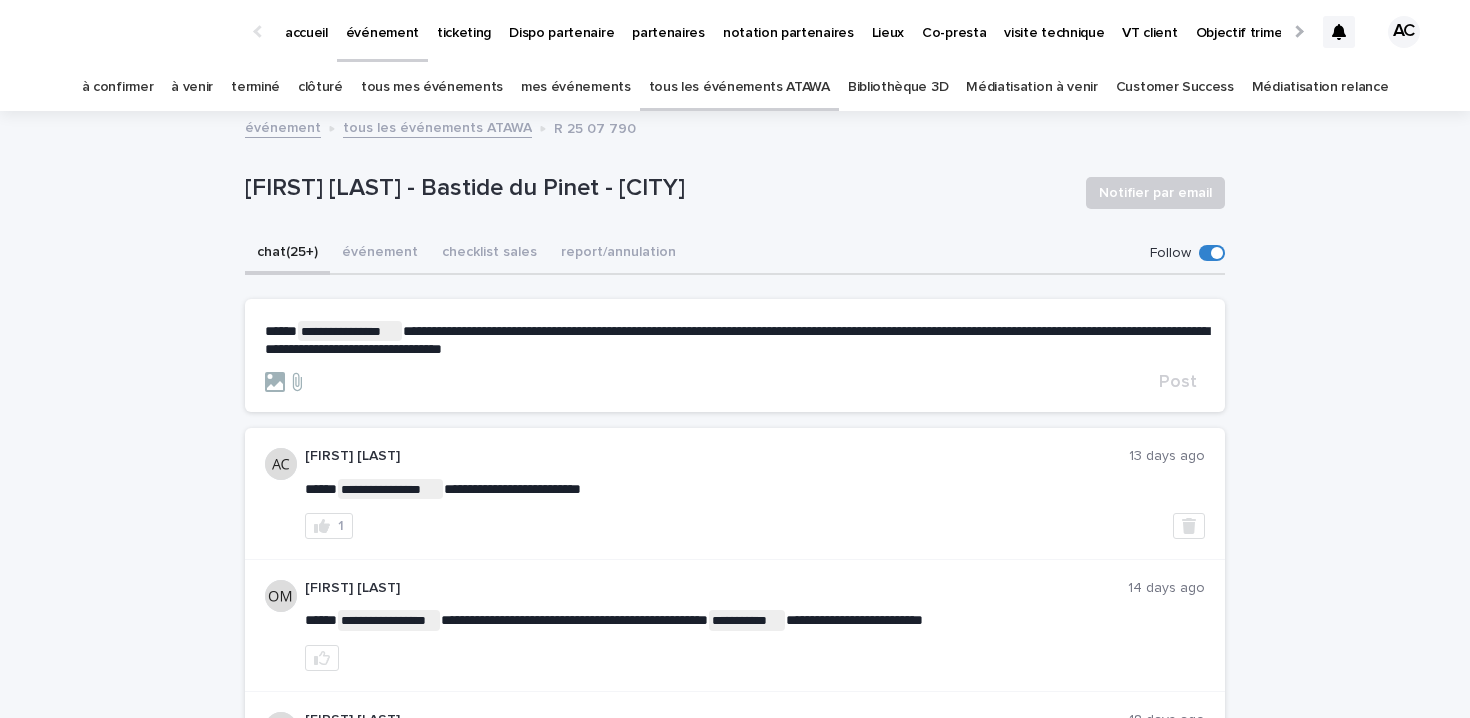 click on "**********" at bounding box center (735, 356) 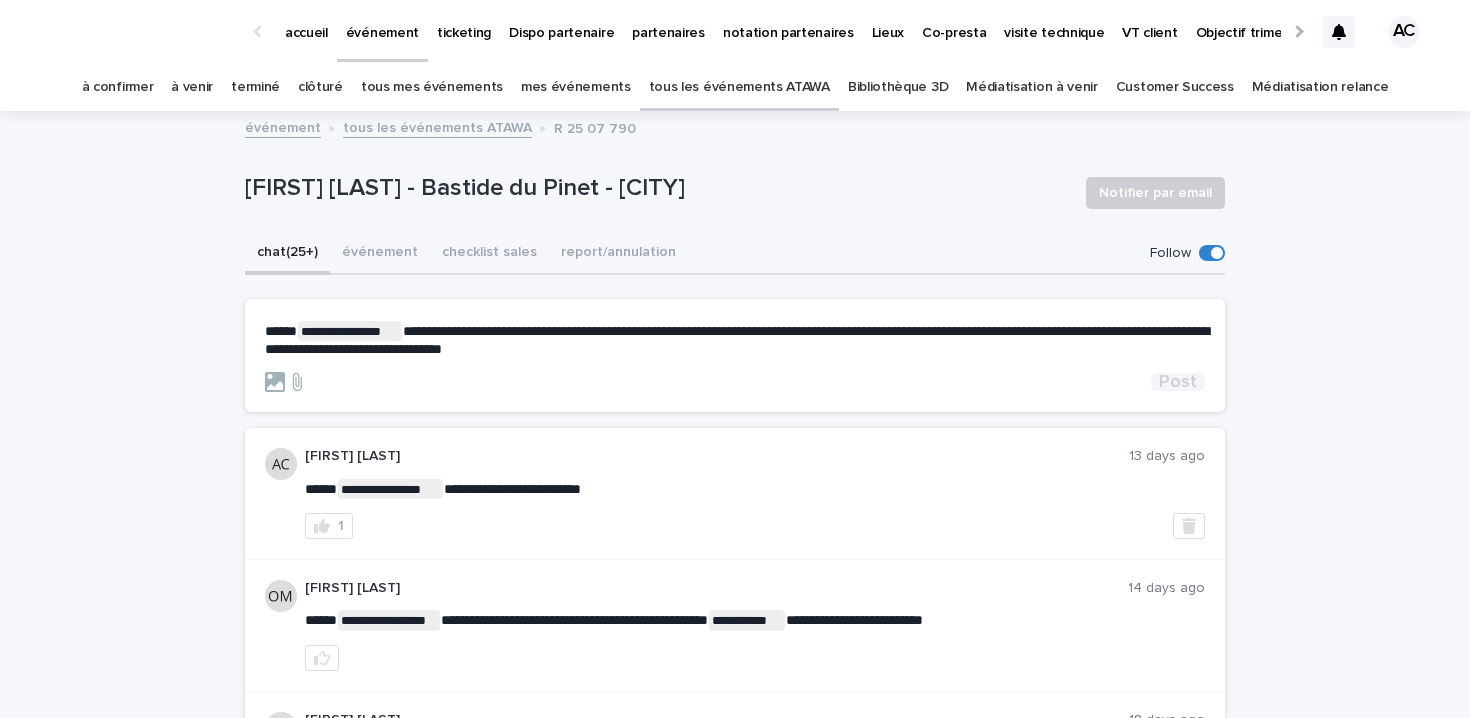 click on "Post" at bounding box center [1178, 382] 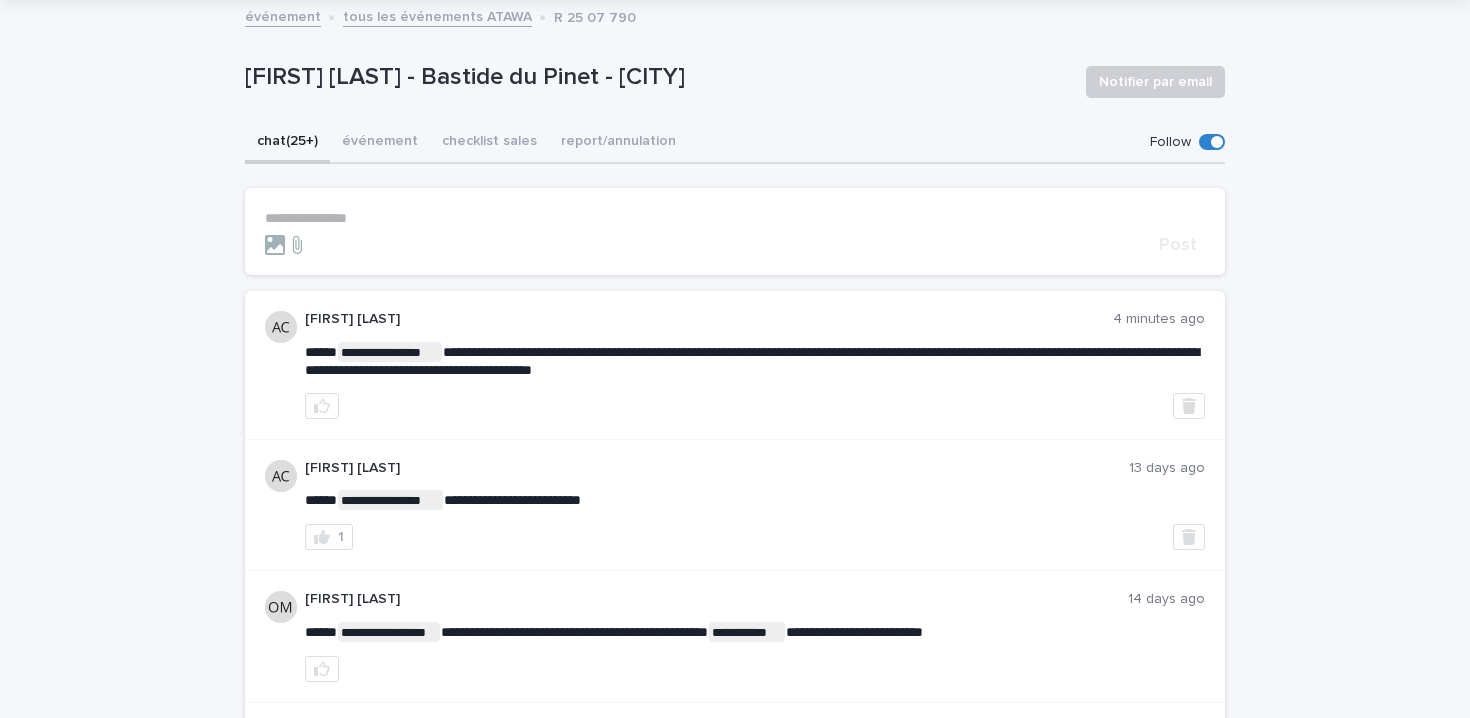 scroll, scrollTop: 0, scrollLeft: 0, axis: both 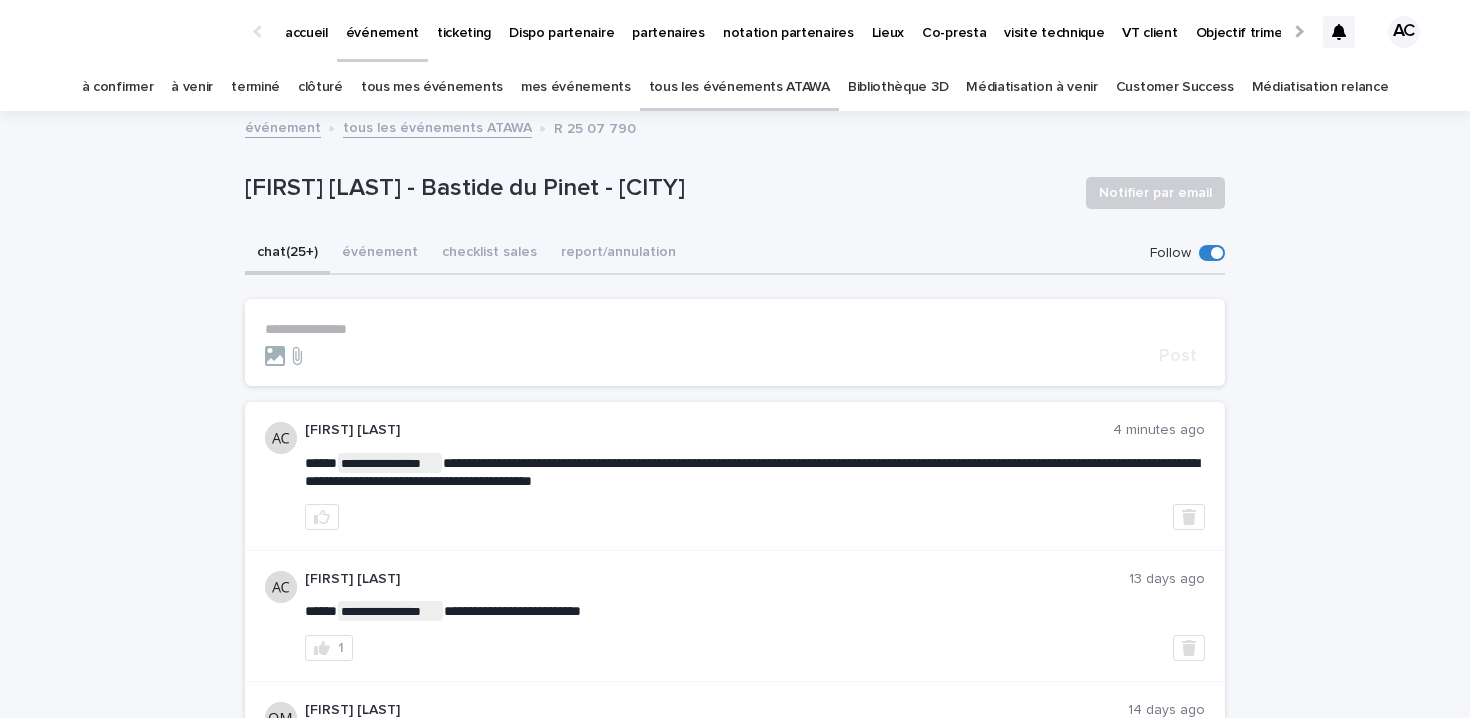 click on "tous les événements ATAWA" at bounding box center (739, 87) 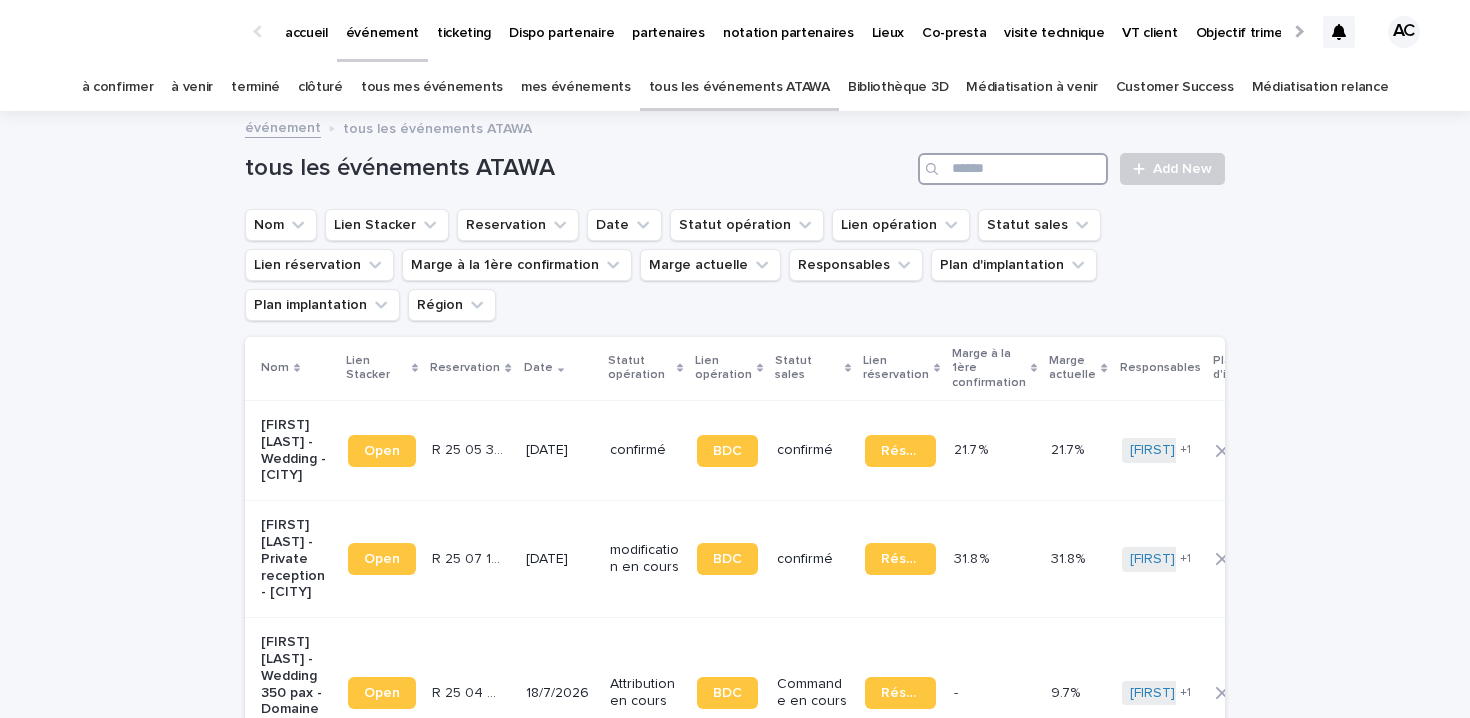 click at bounding box center (1013, 169) 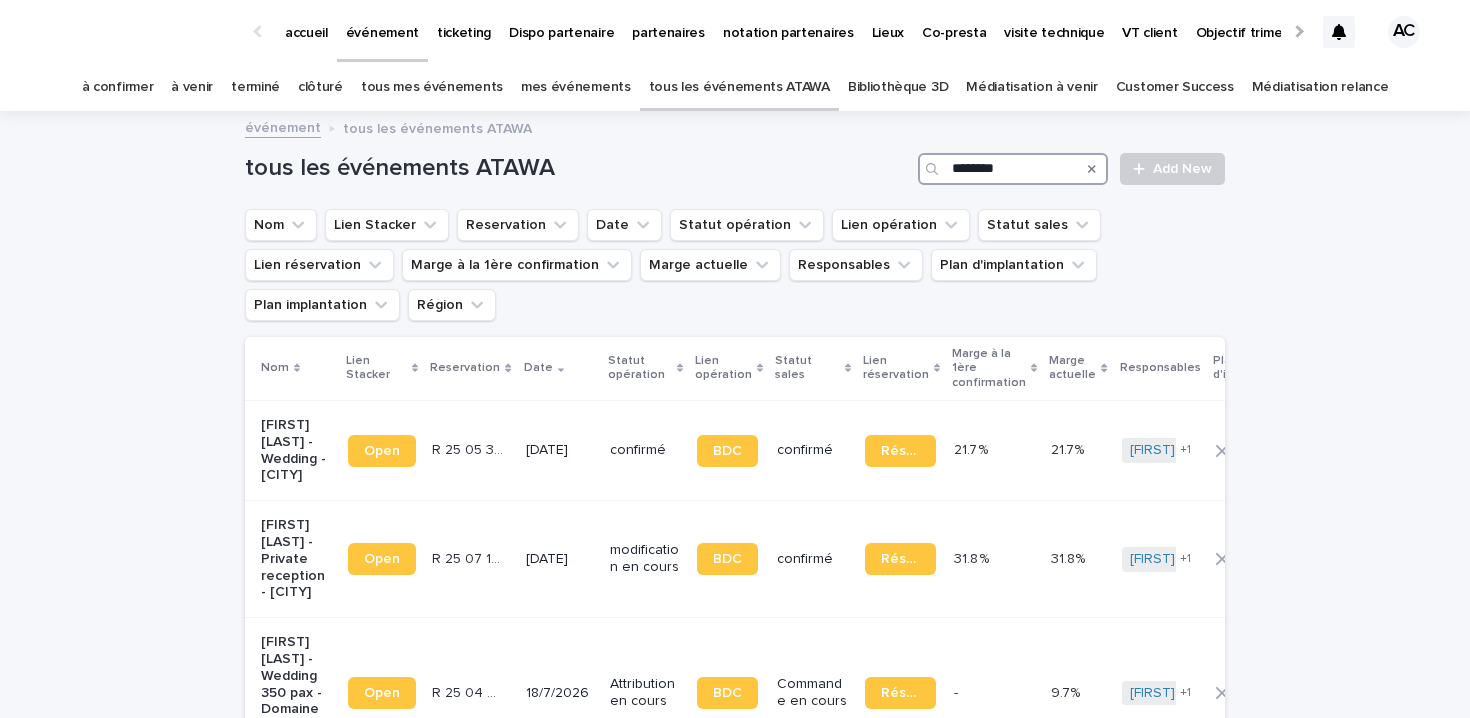 type on "********" 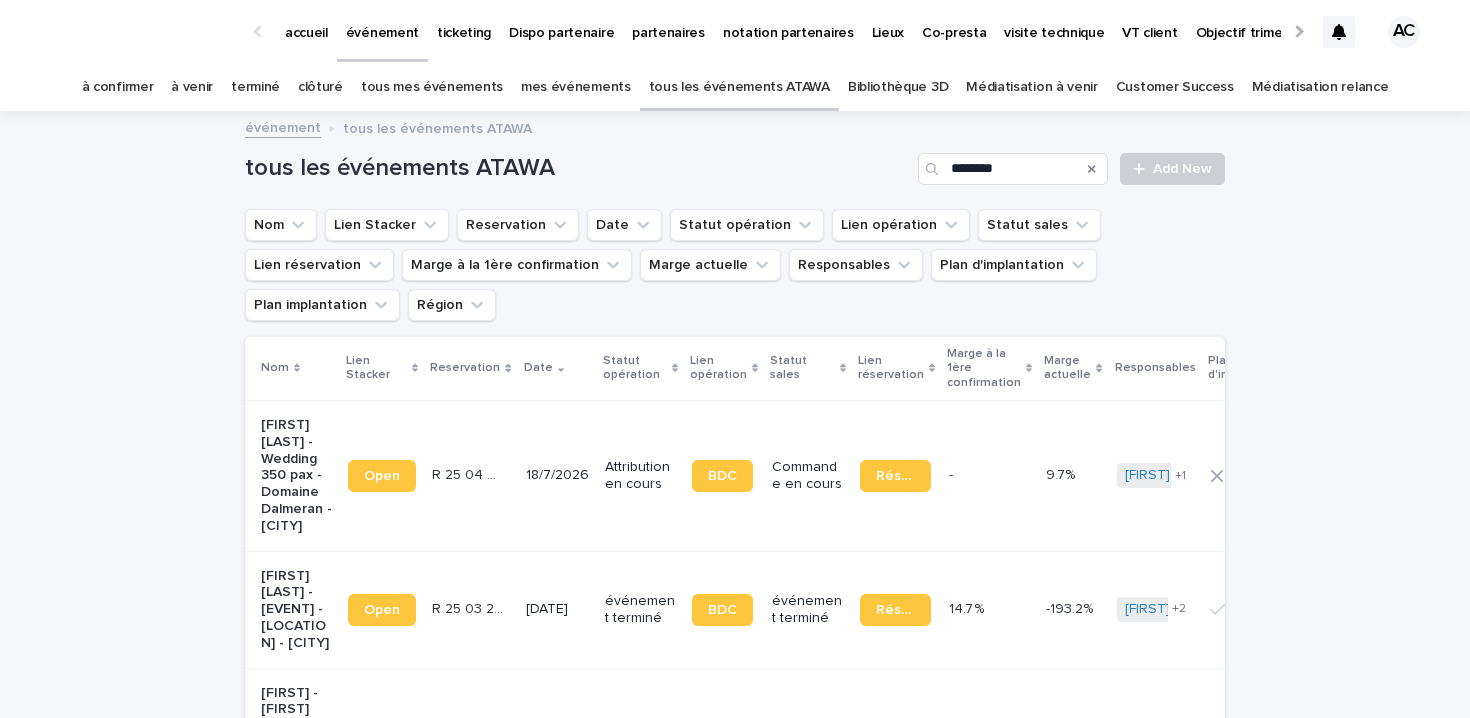 click on "R 25 04 694 R 25 04 694" at bounding box center [470, 475] 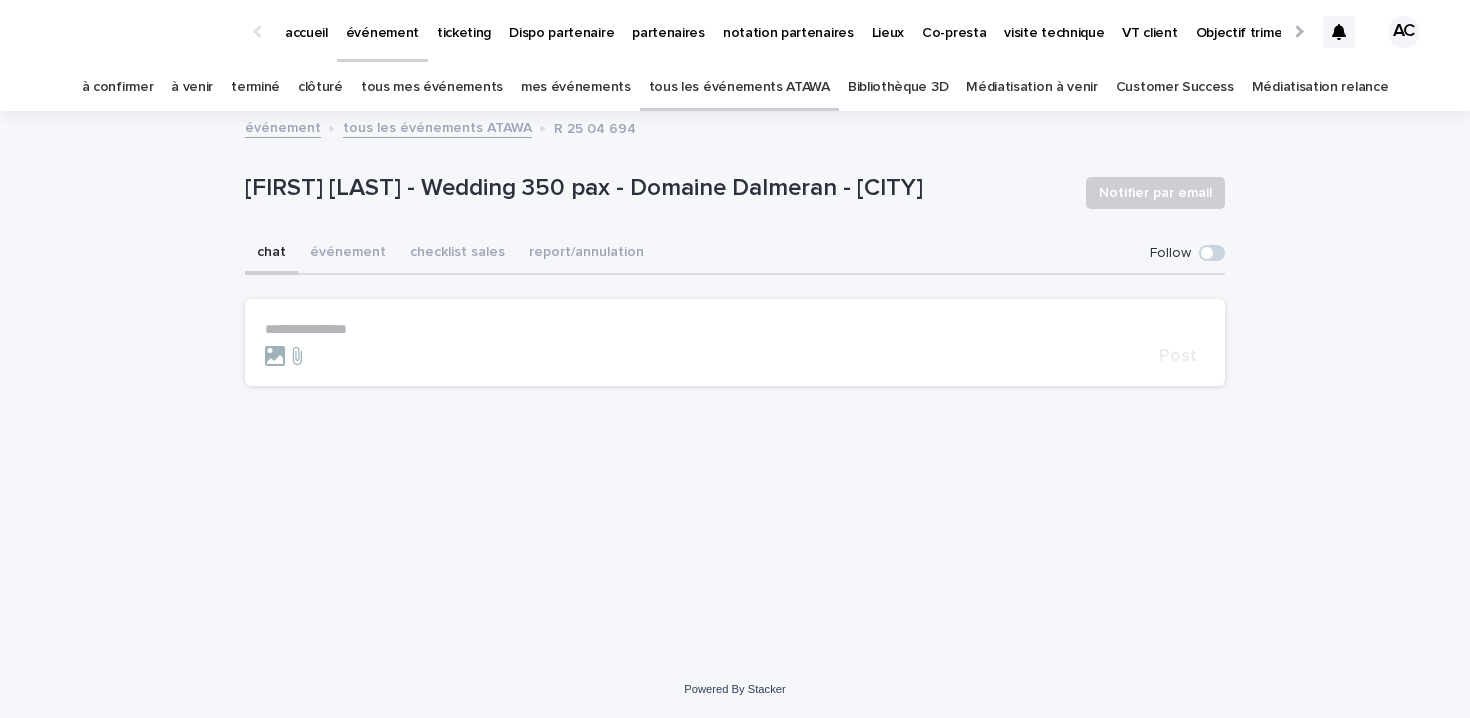 click on "**********" at bounding box center (735, 342) 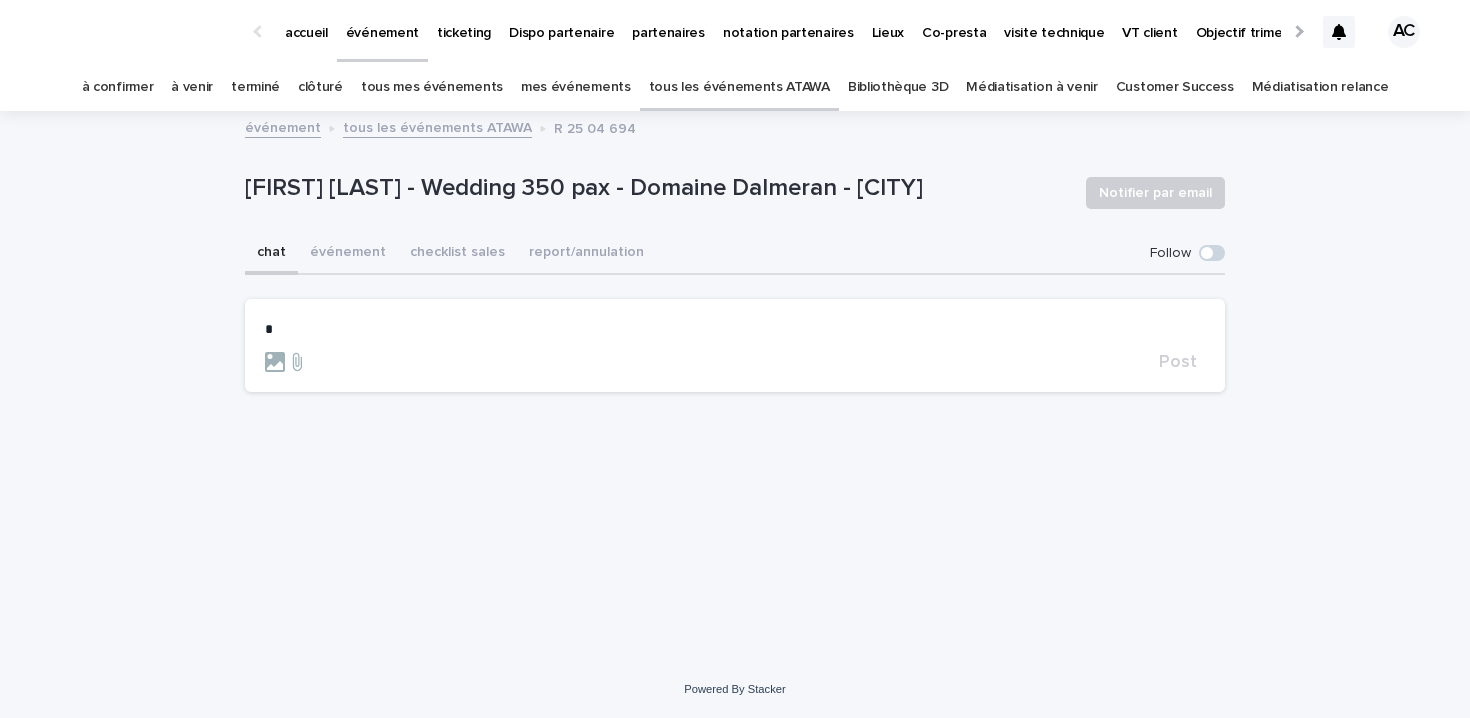 type 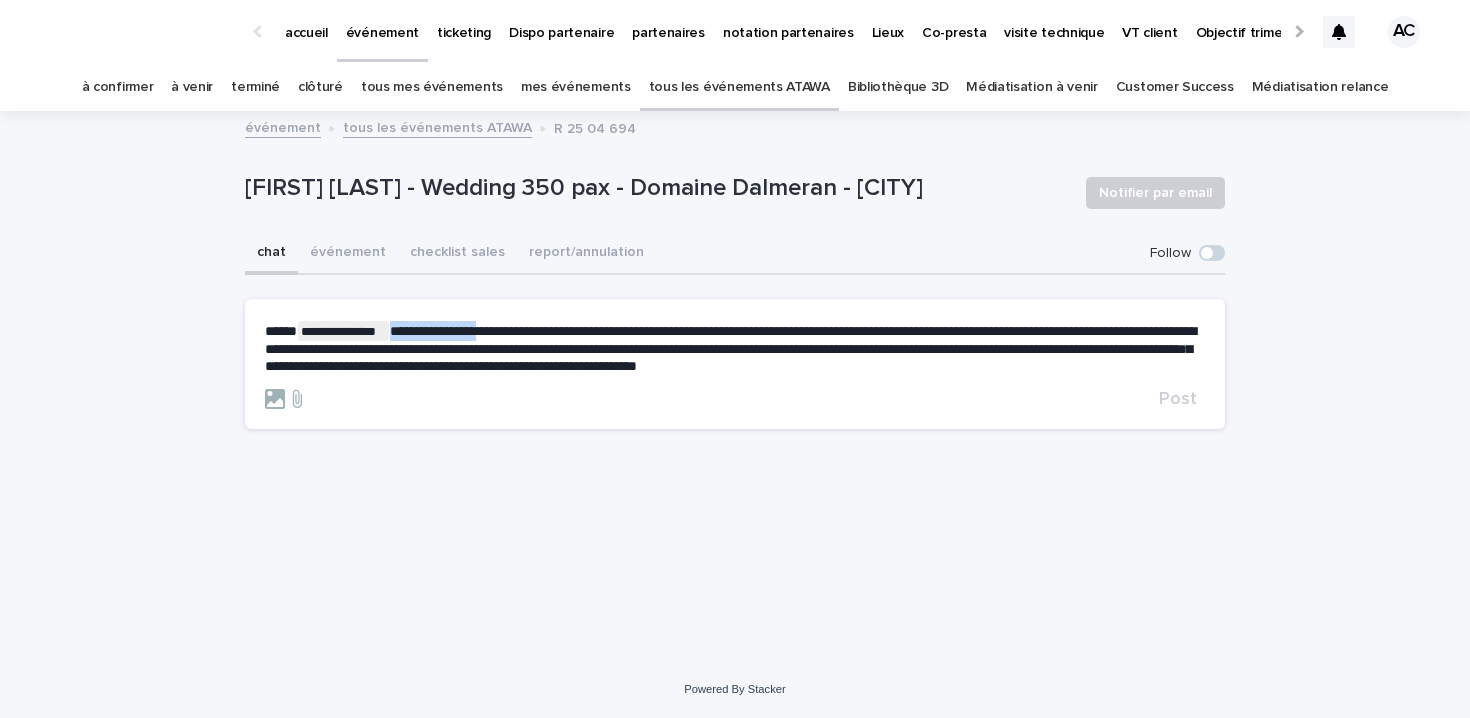 drag, startPoint x: 395, startPoint y: 332, endPoint x: 496, endPoint y: 326, distance: 101.17806 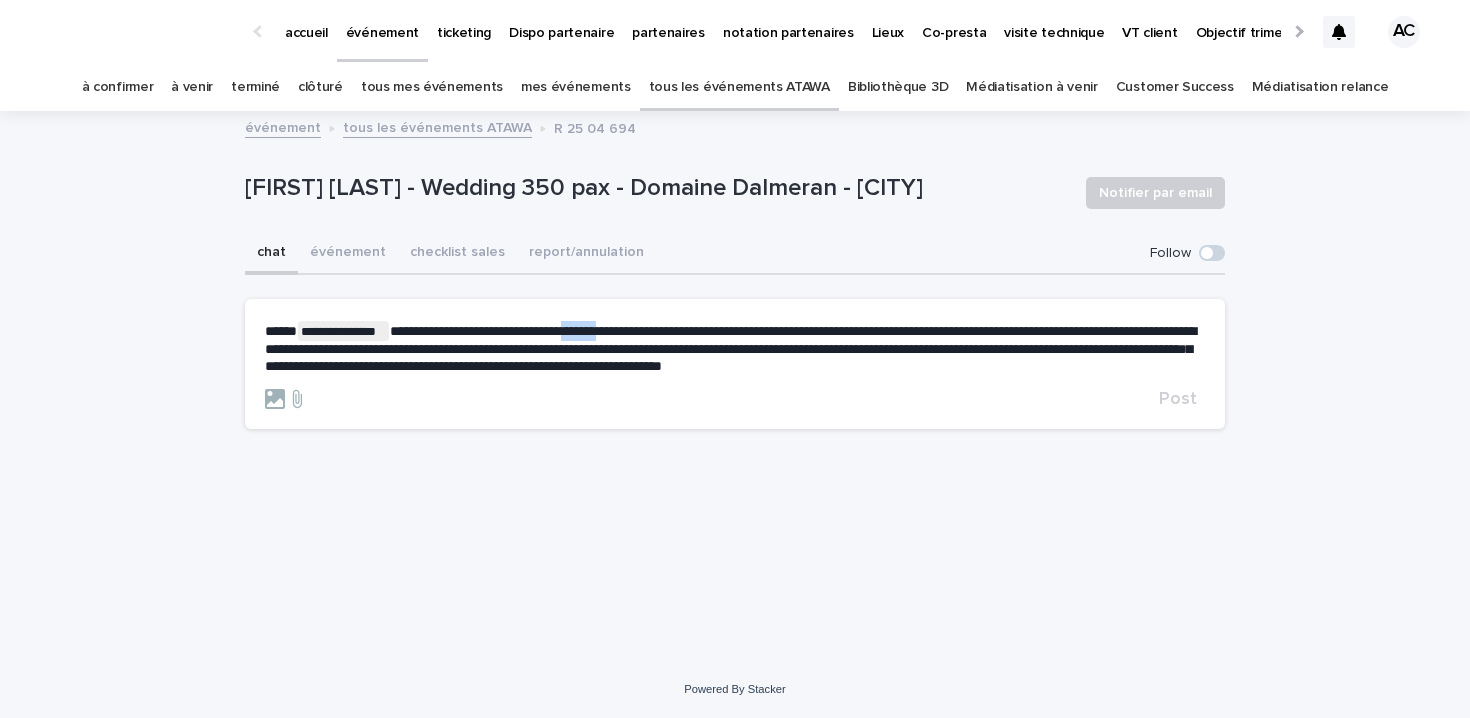 drag, startPoint x: 602, startPoint y: 330, endPoint x: 639, endPoint y: 330, distance: 37 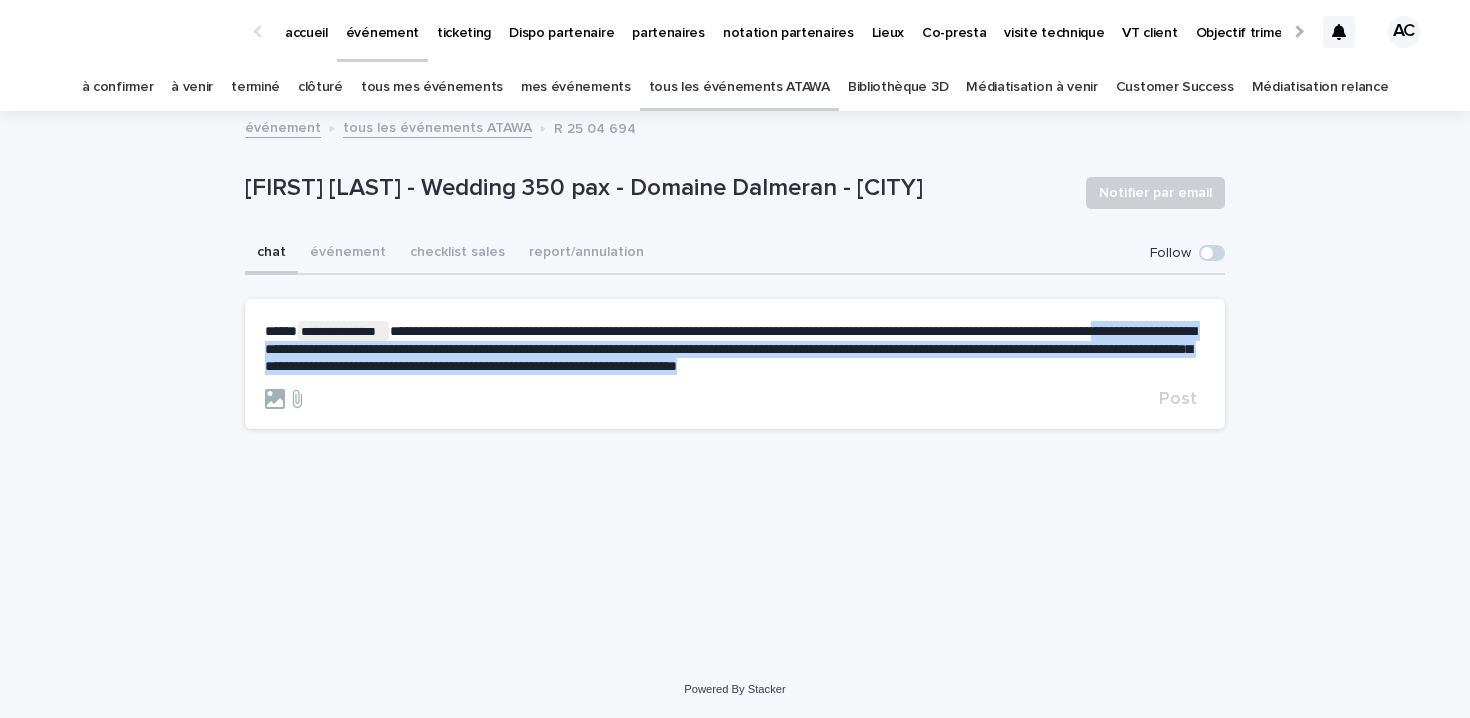 drag, startPoint x: 306, startPoint y: 349, endPoint x: 776, endPoint y: 378, distance: 470.89383 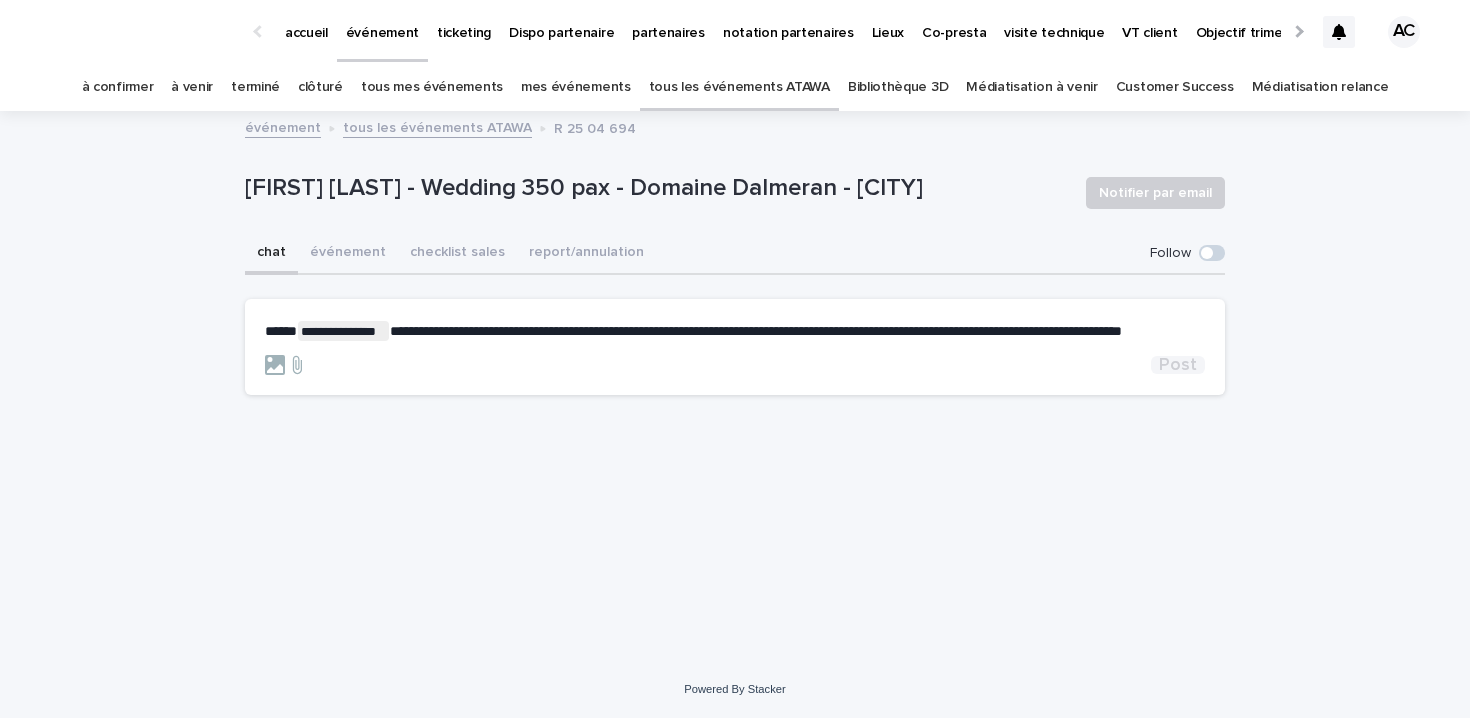 click on "Post" at bounding box center [1178, 365] 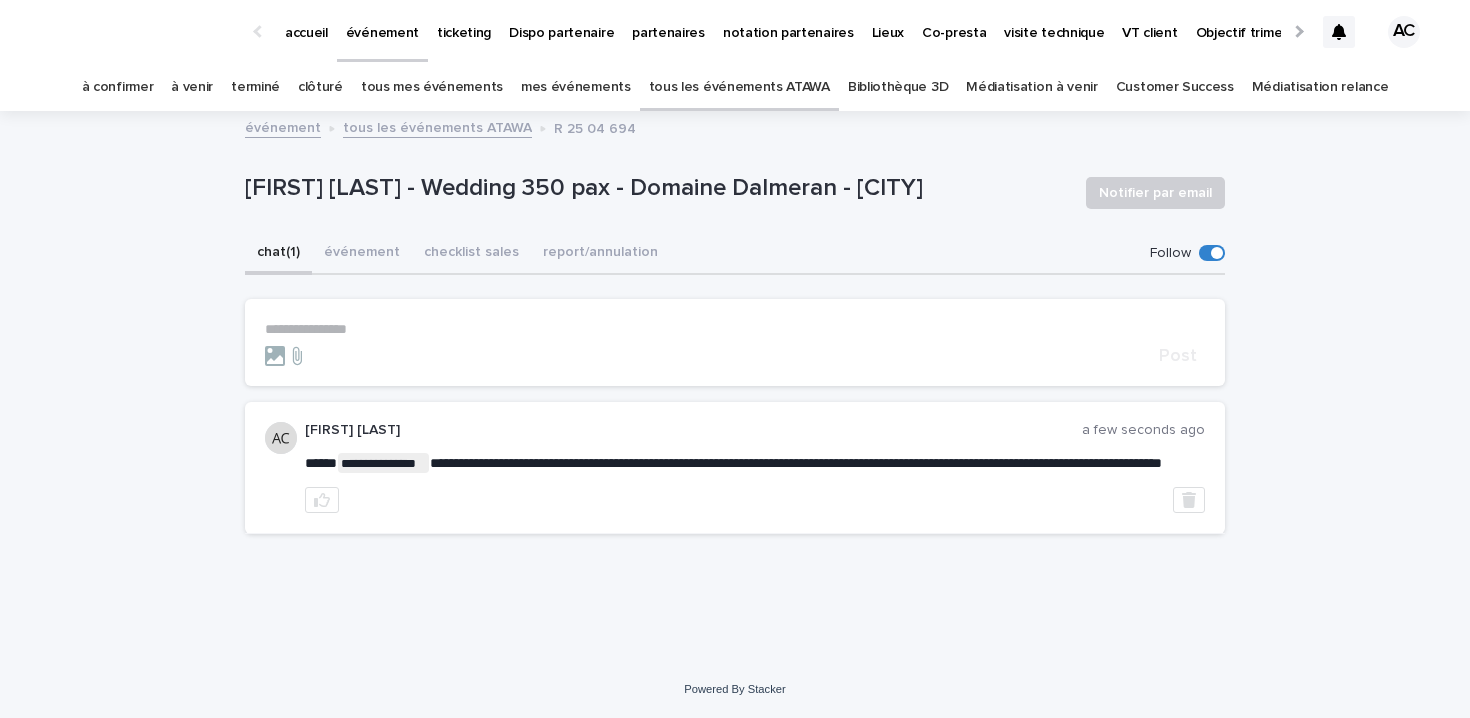 click on "tous mes événements" at bounding box center (432, 87) 